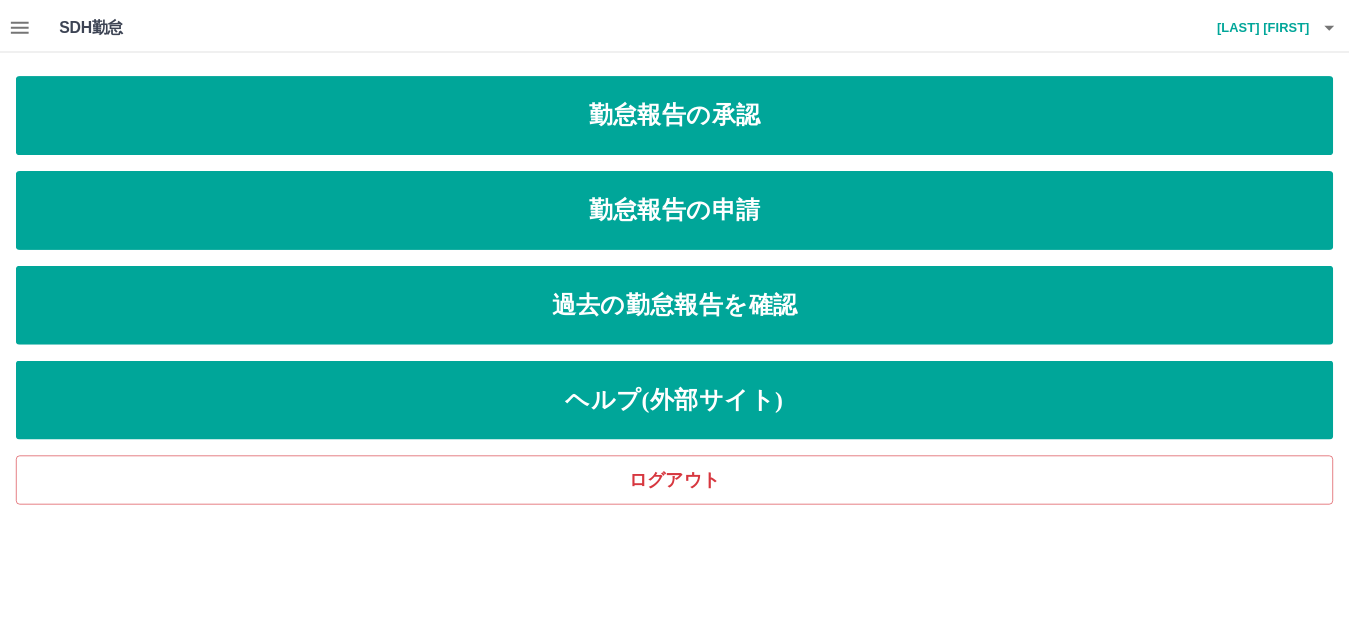 scroll, scrollTop: 0, scrollLeft: 0, axis: both 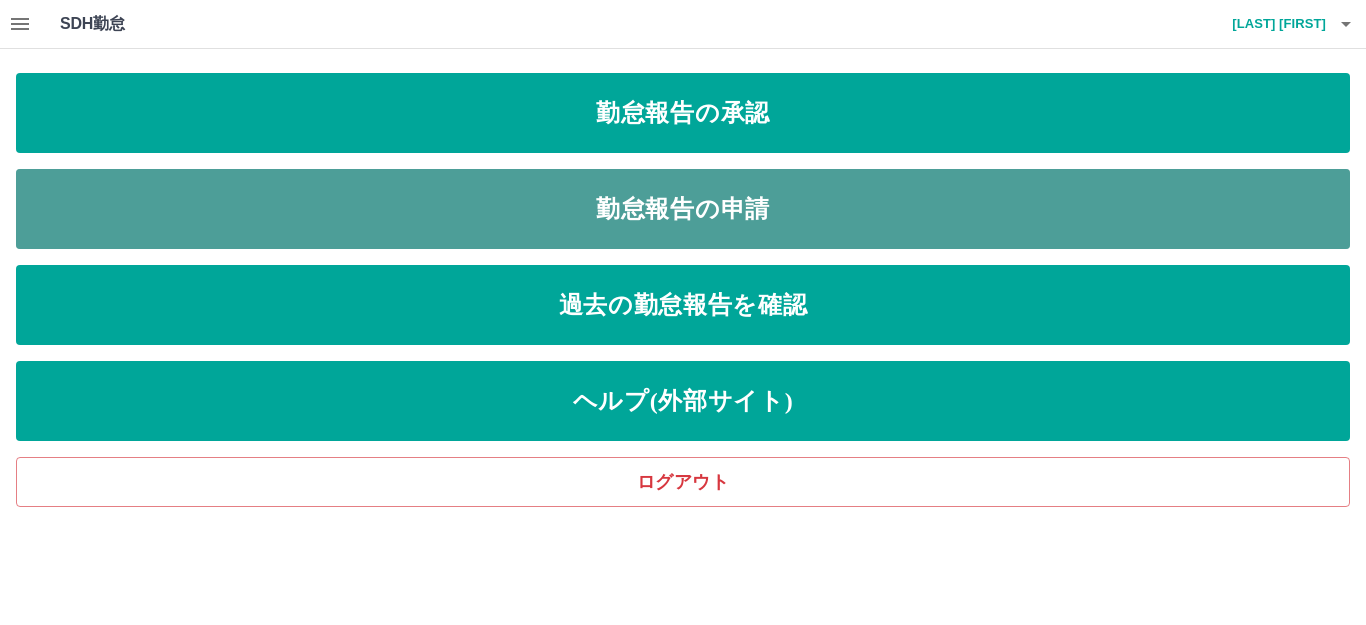 click on "勤怠報告の申請" at bounding box center (683, 209) 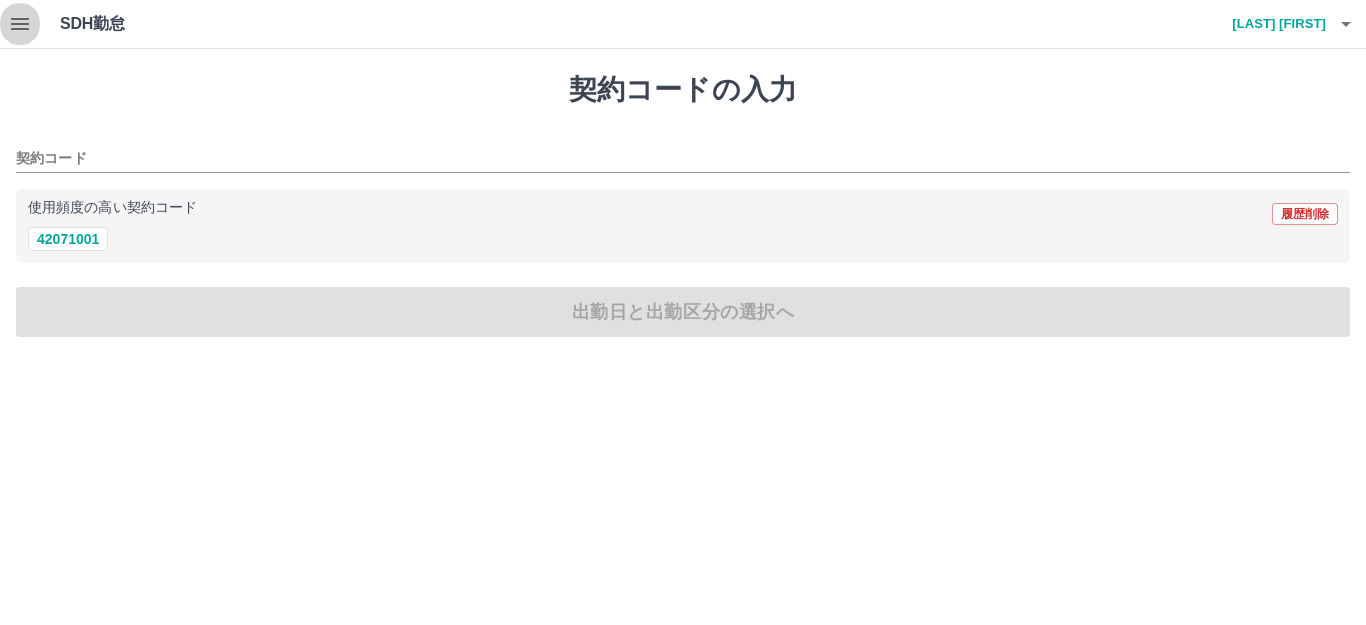 click at bounding box center [20, 24] 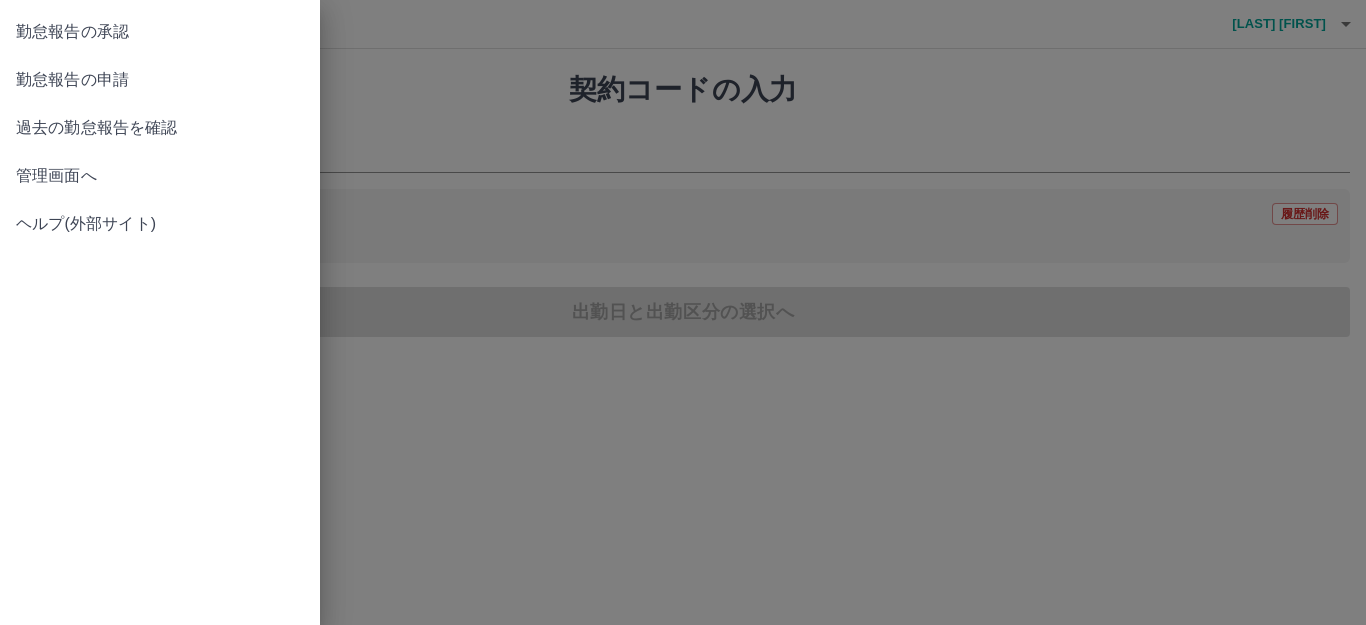 click on "勤怠報告の申請" at bounding box center [160, 80] 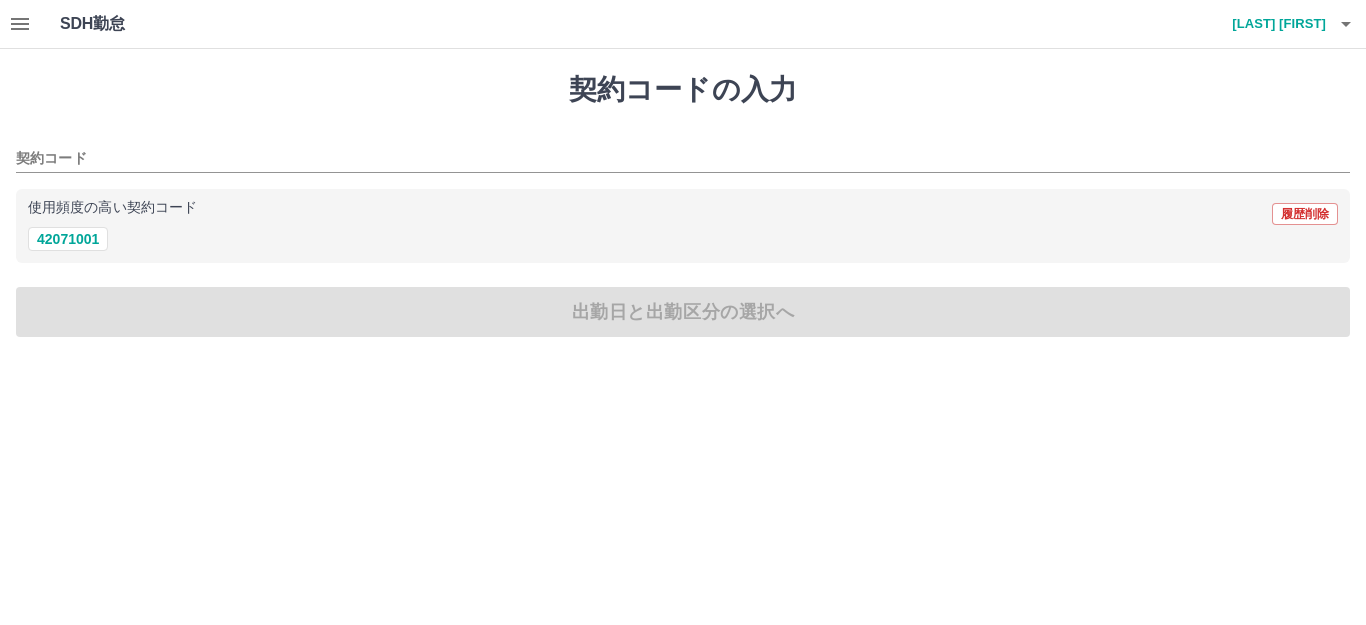 drag, startPoint x: 97, startPoint y: 226, endPoint x: 90, endPoint y: 238, distance: 13.892444 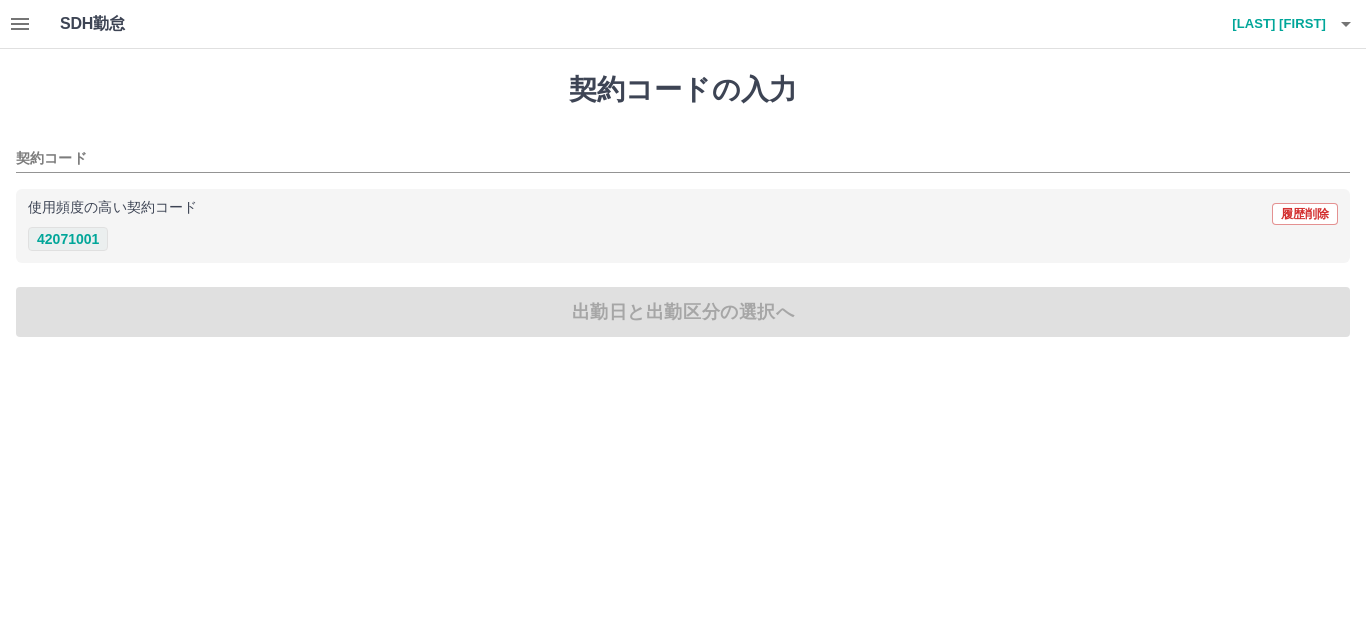 click on "42071001" at bounding box center [683, 239] 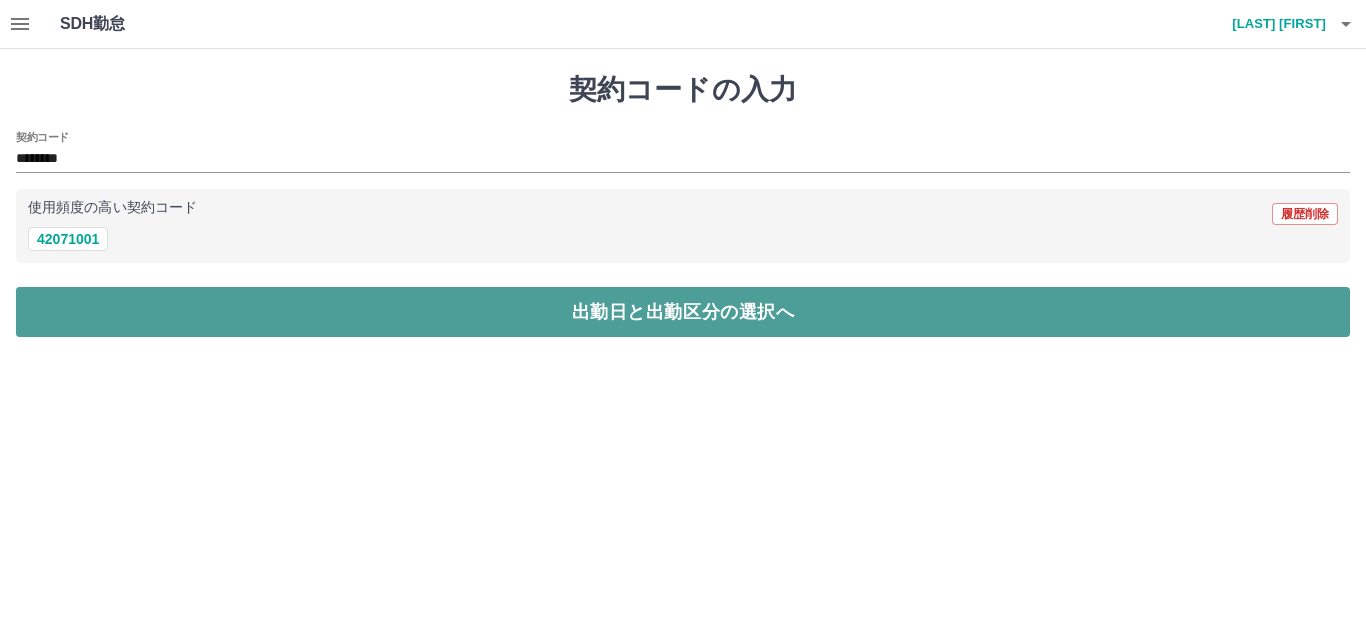 click on "出勤日と出勤区分の選択へ" at bounding box center (683, 312) 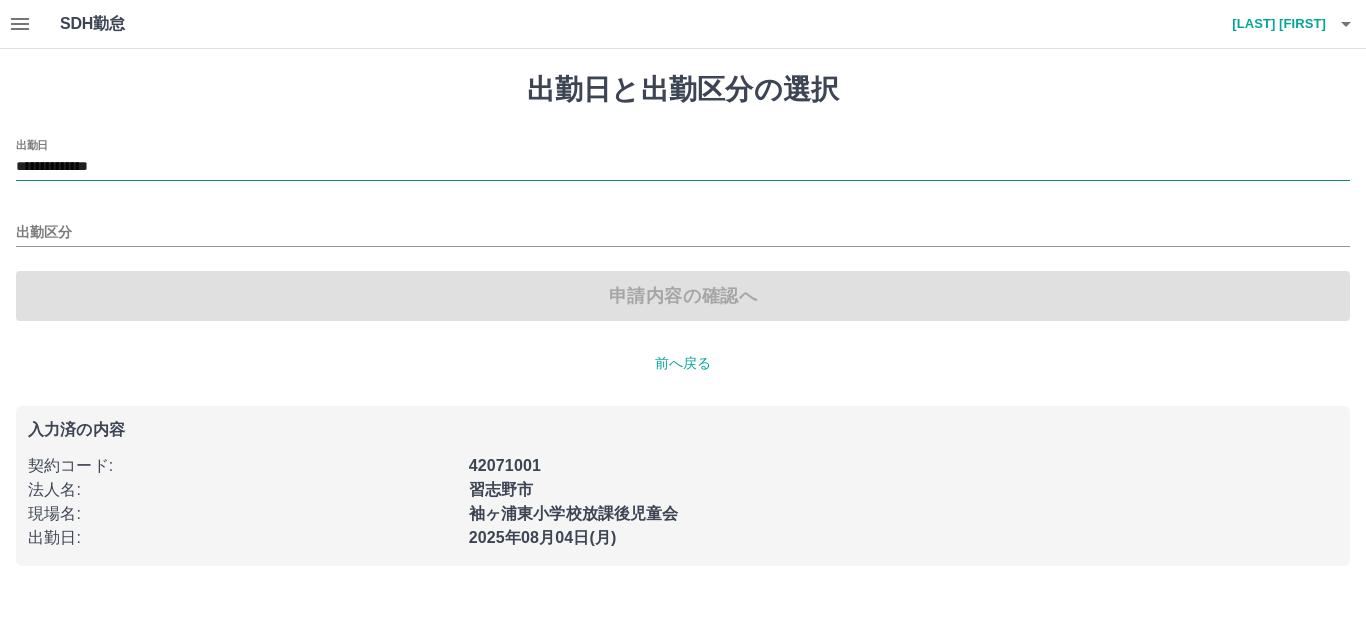 click on "**********" at bounding box center (683, 167) 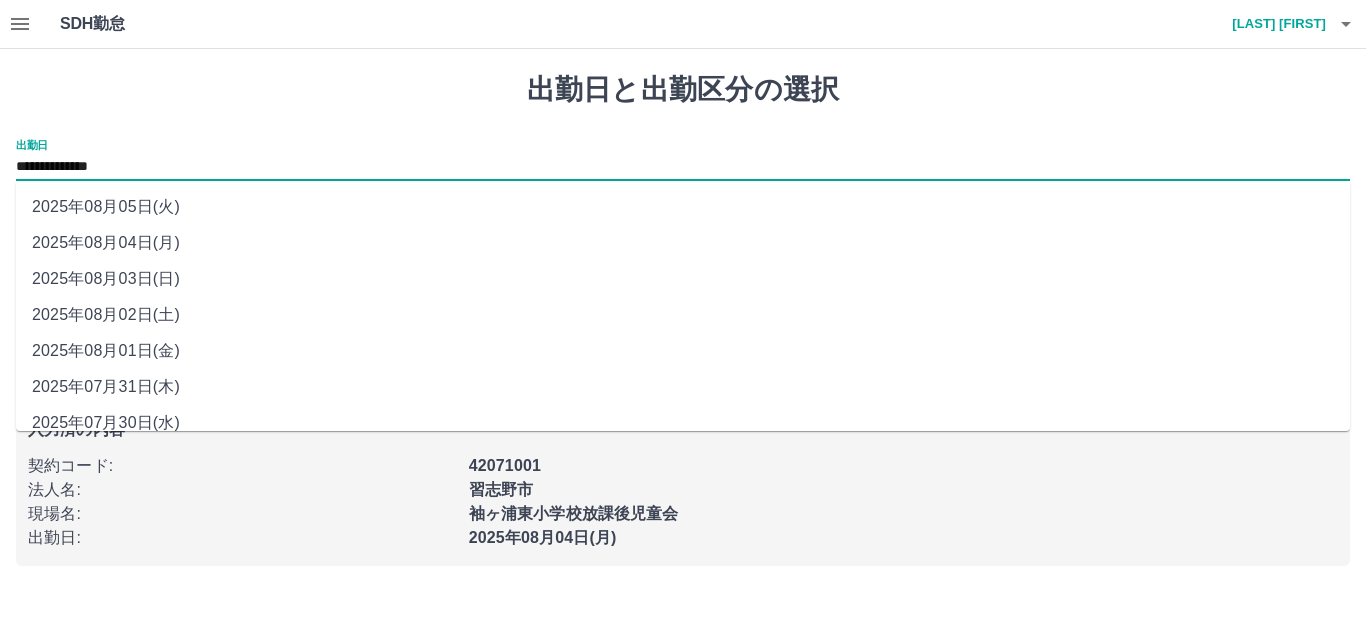drag, startPoint x: 169, startPoint y: 167, endPoint x: 175, endPoint y: 316, distance: 149.12076 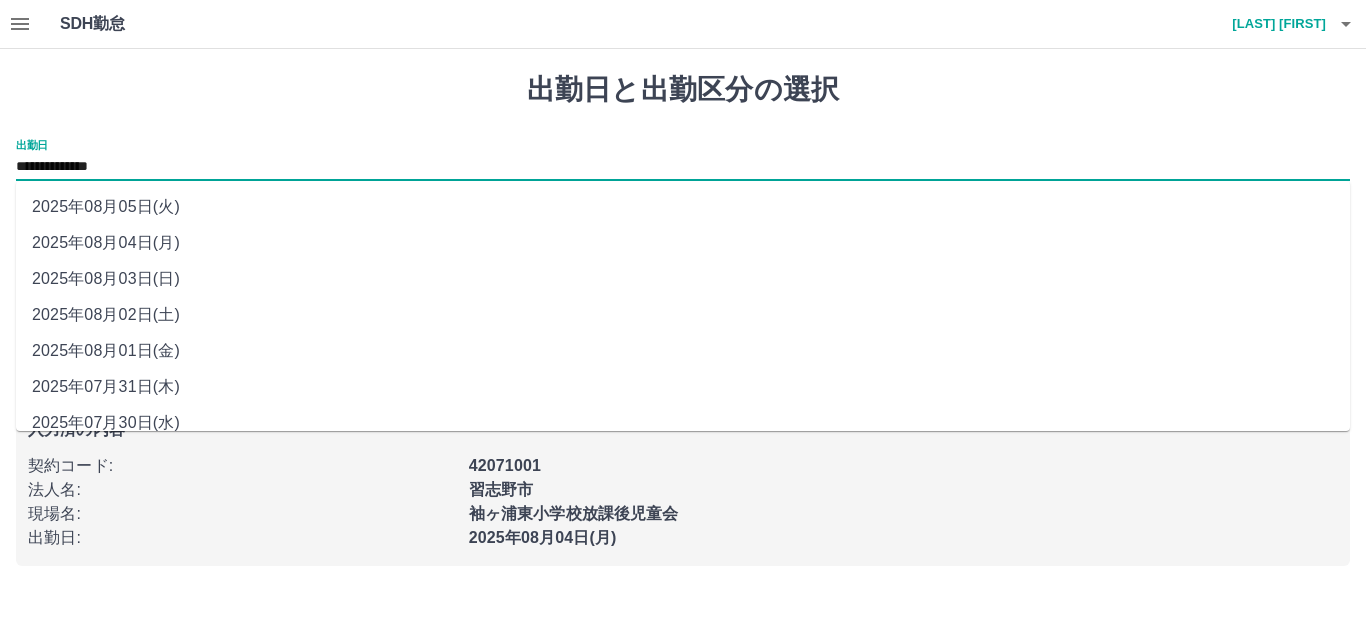 click on "2025年08月02日(土)" at bounding box center [683, 315] 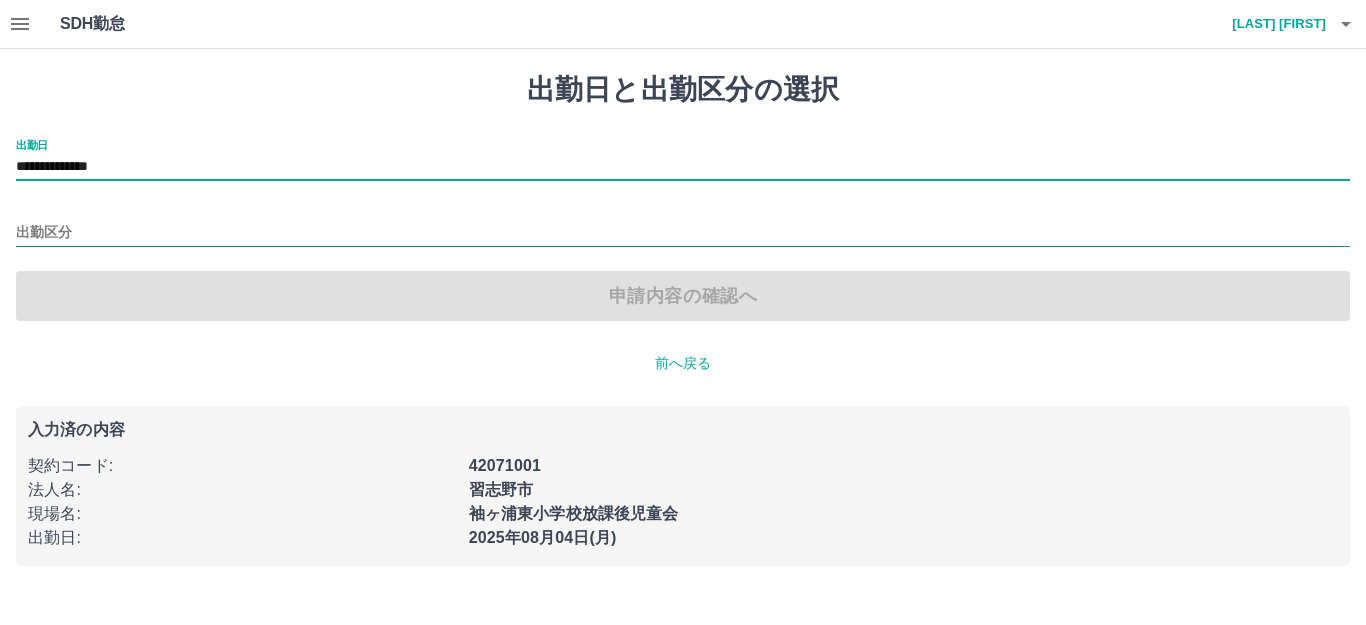 click on "出勤区分" at bounding box center (683, 233) 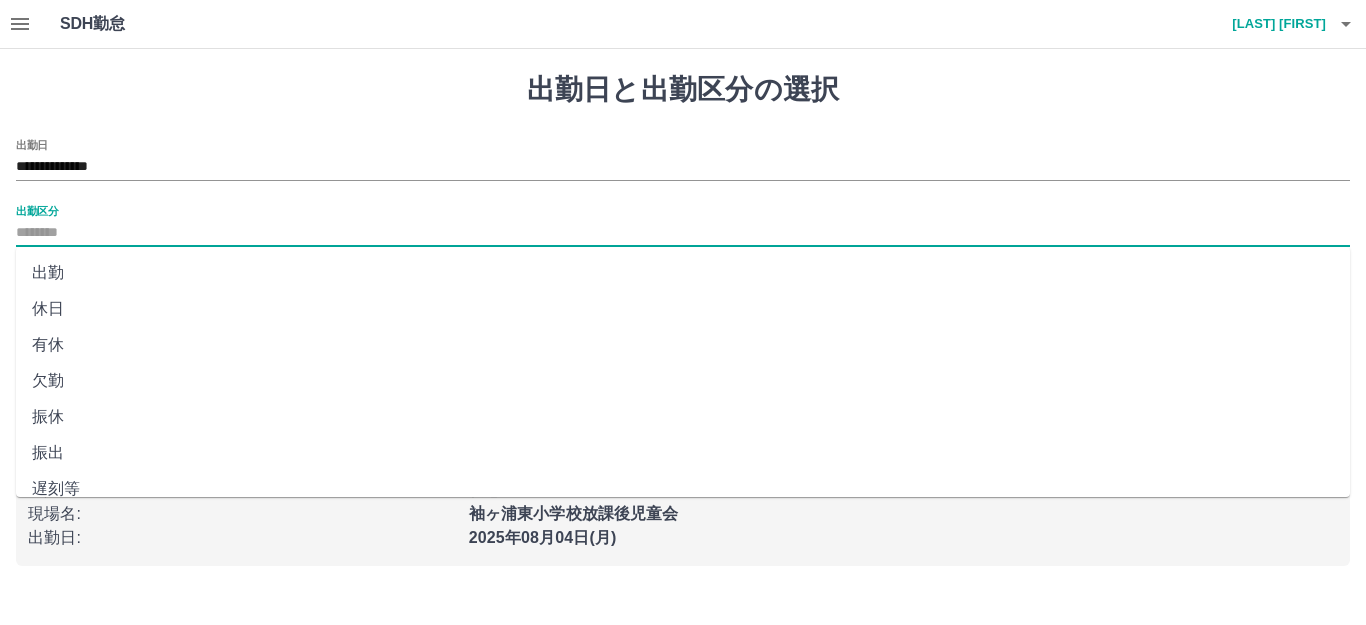 click on "出勤" at bounding box center [683, 273] 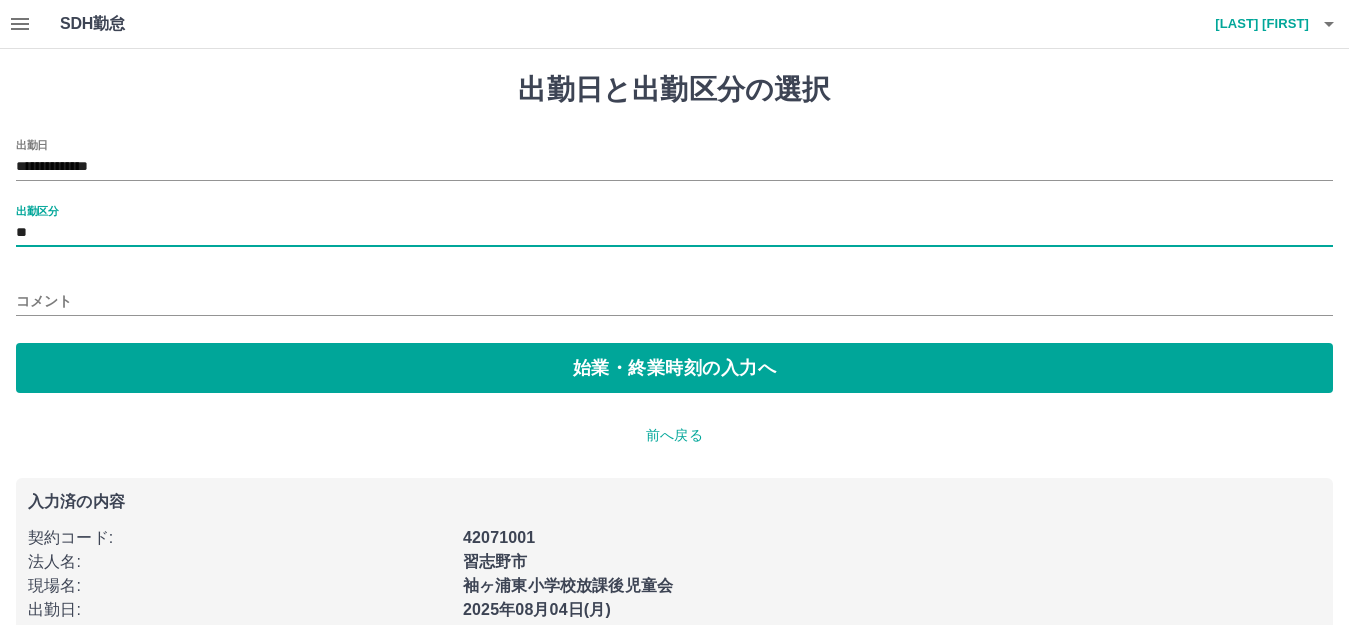 click on "**********" at bounding box center (674, 266) 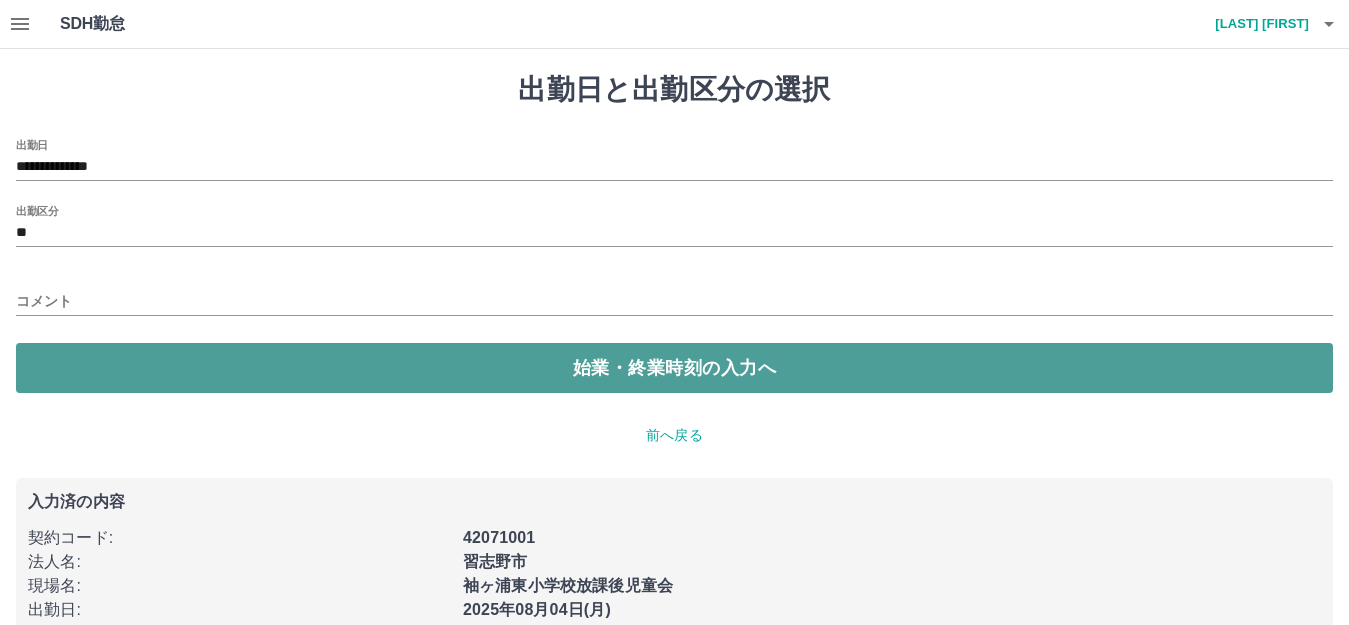 click on "始業・終業時刻の入力へ" at bounding box center (674, 368) 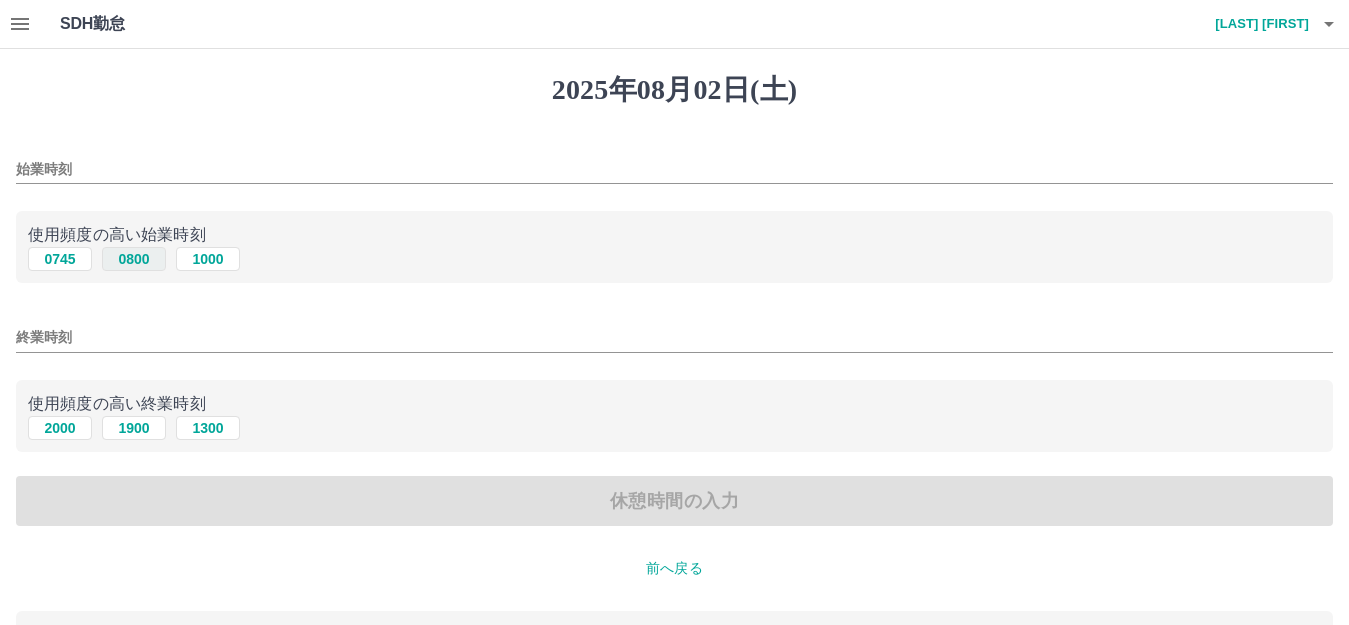 click on "0800" at bounding box center [134, 259] 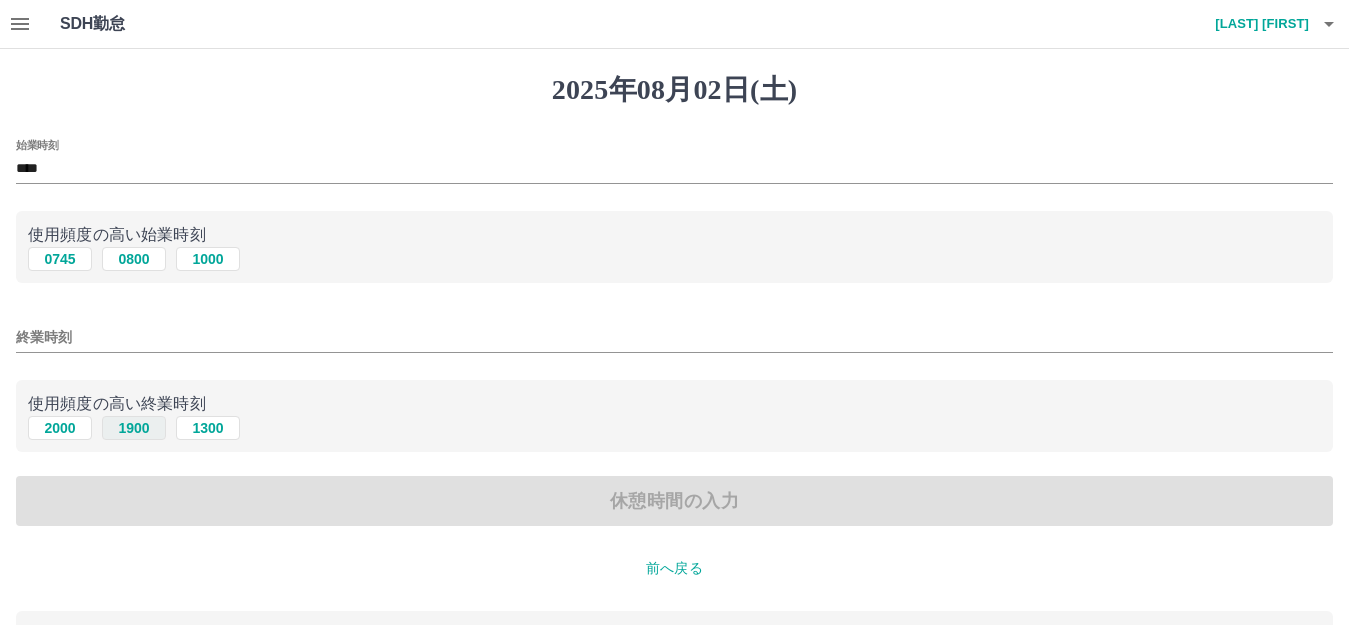 click on "1900" at bounding box center (134, 428) 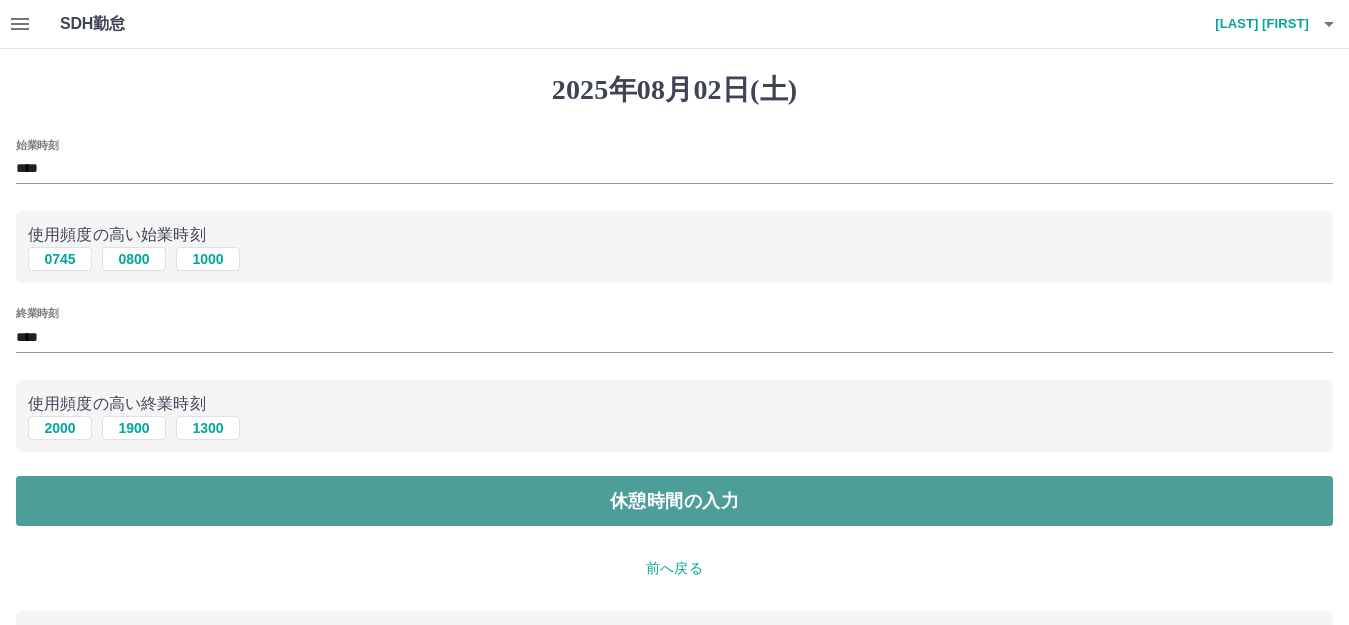 click on "休憩時間の入力" at bounding box center [674, 501] 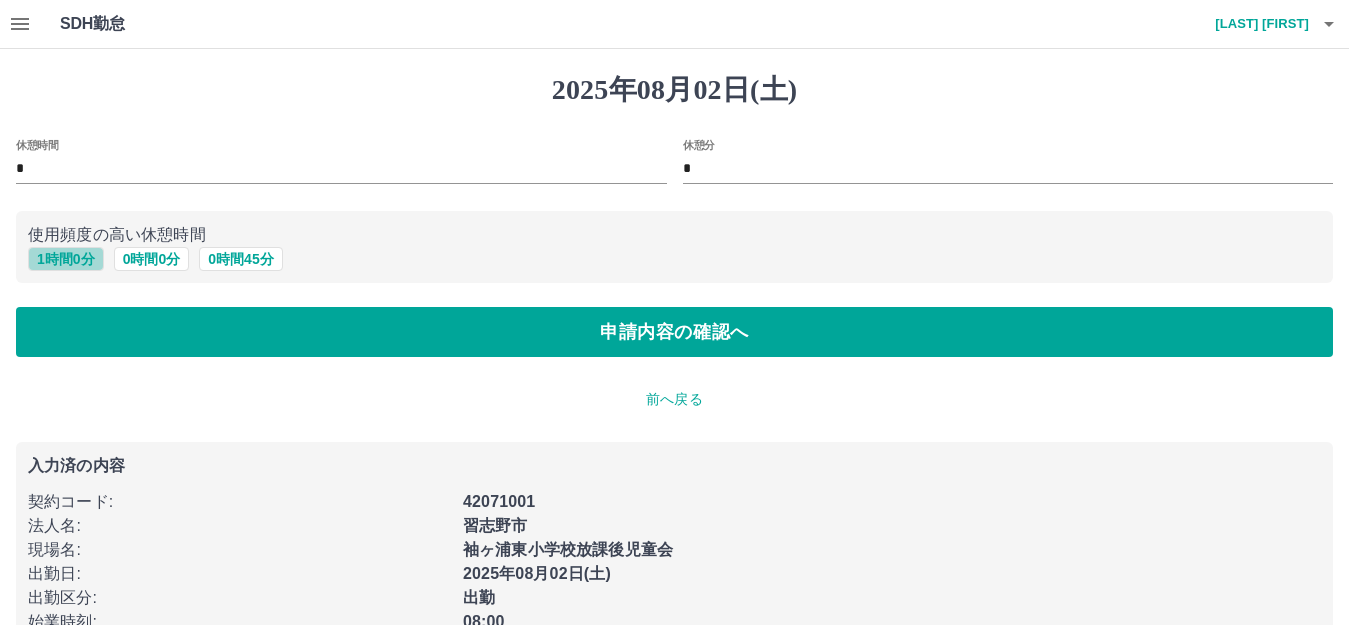 click on "1 時間 0 分" at bounding box center (66, 259) 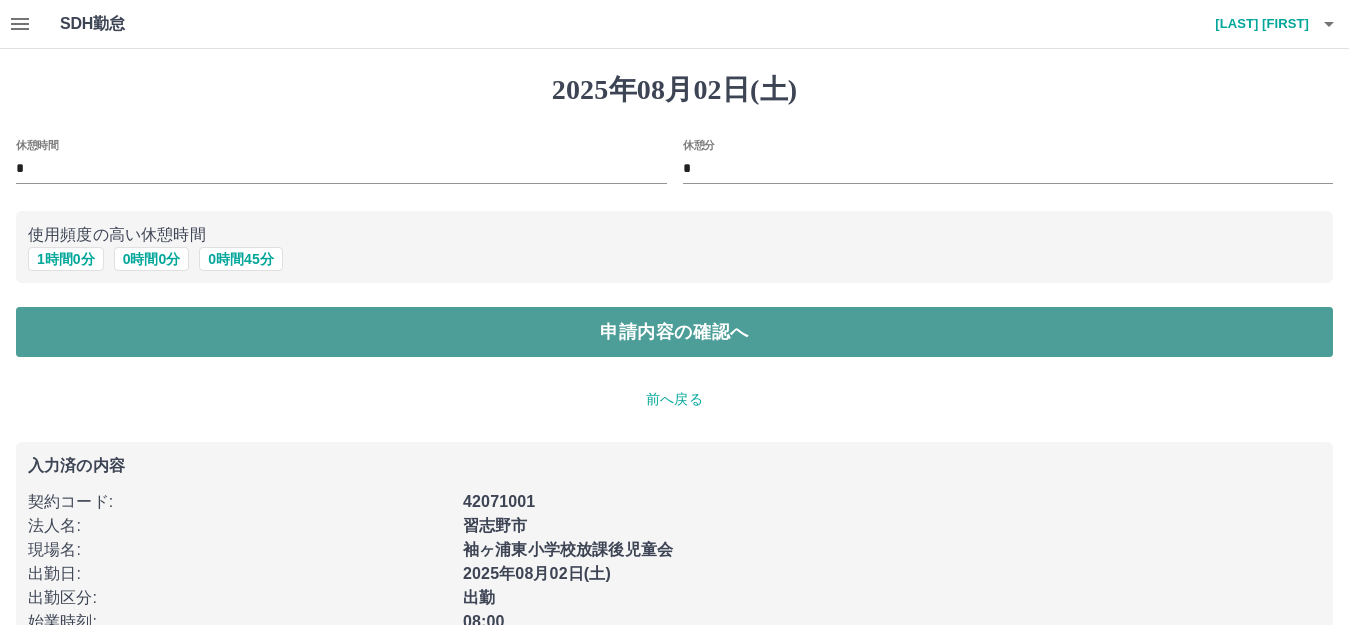 click on "申請内容の確認へ" at bounding box center [674, 332] 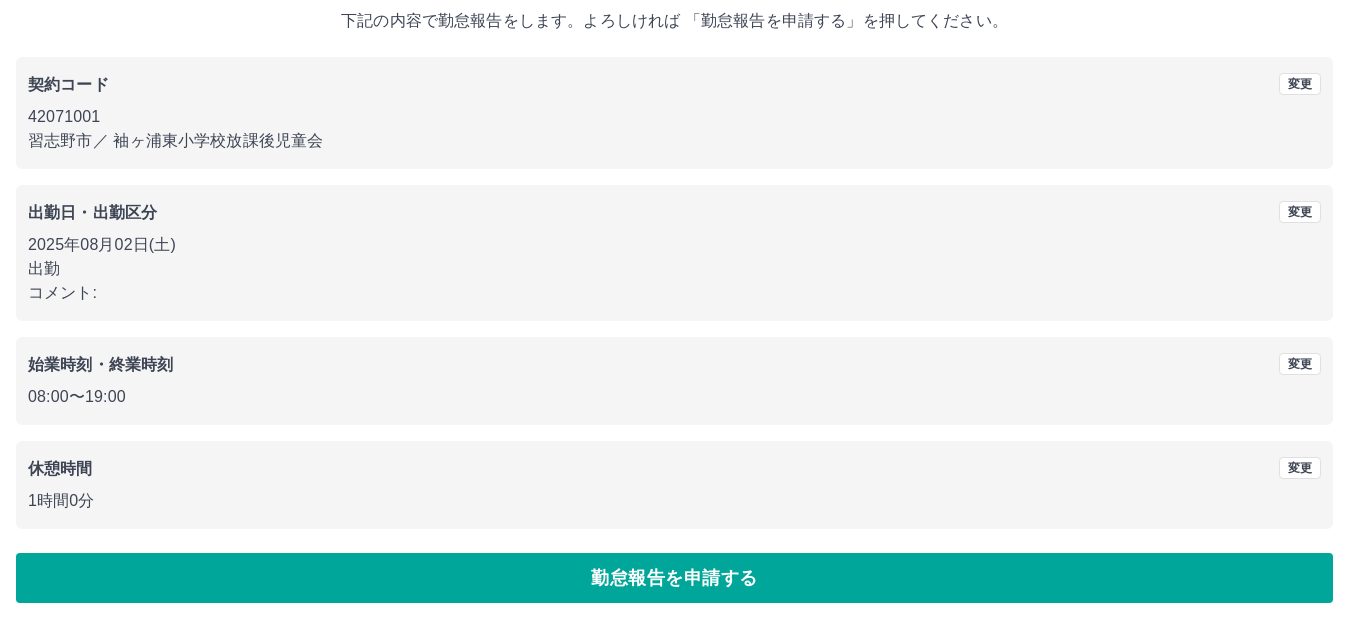 scroll, scrollTop: 124, scrollLeft: 0, axis: vertical 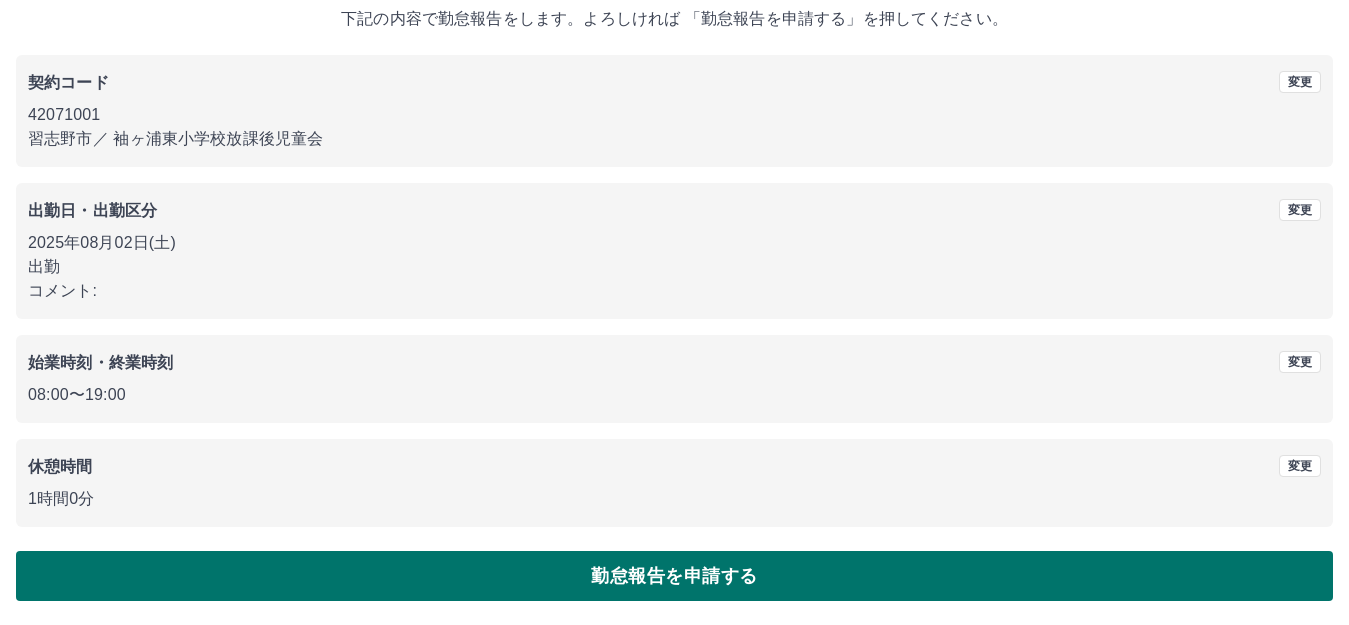 click on "勤怠報告を申請する" at bounding box center (674, 576) 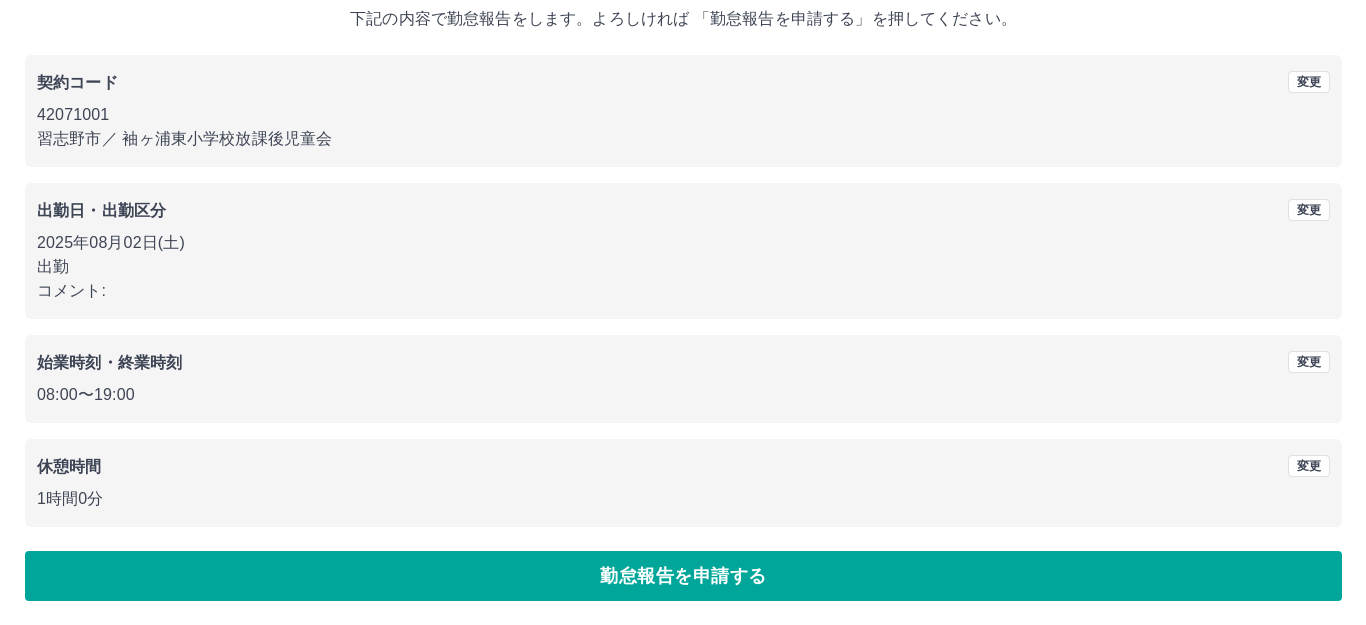 scroll, scrollTop: 0, scrollLeft: 0, axis: both 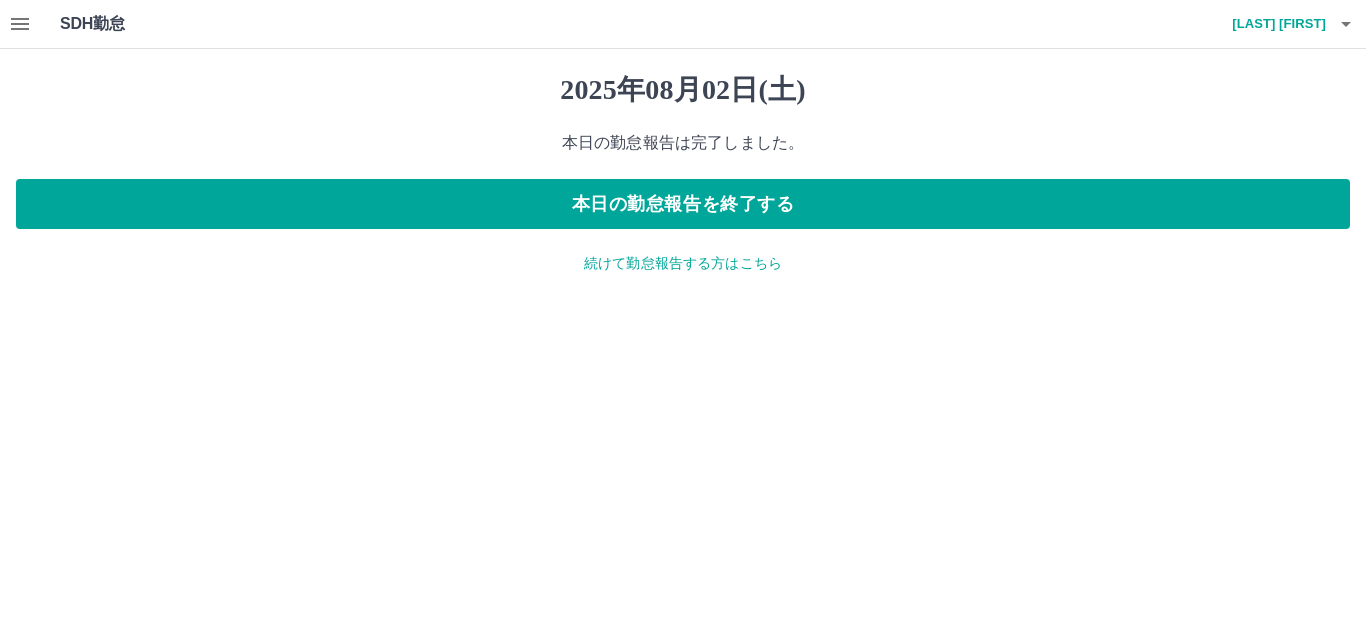 click on "続けて勤怠報告する方はこちら" at bounding box center [683, 263] 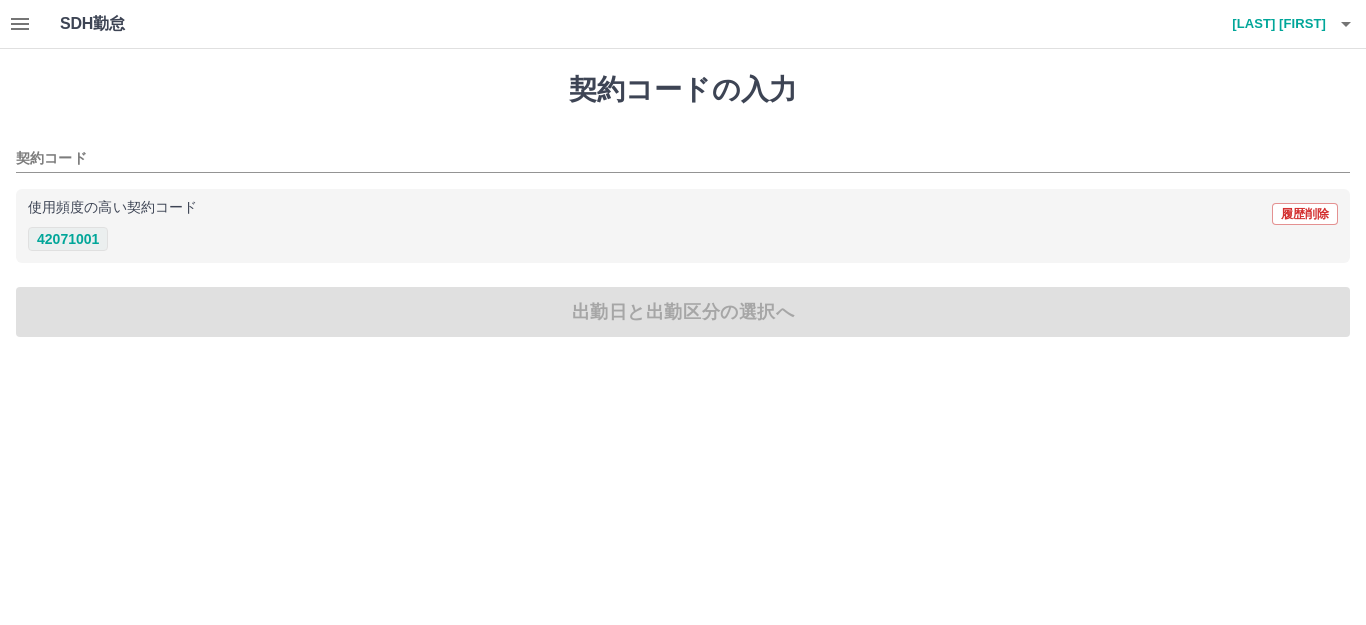 click on "42071001" at bounding box center (68, 239) 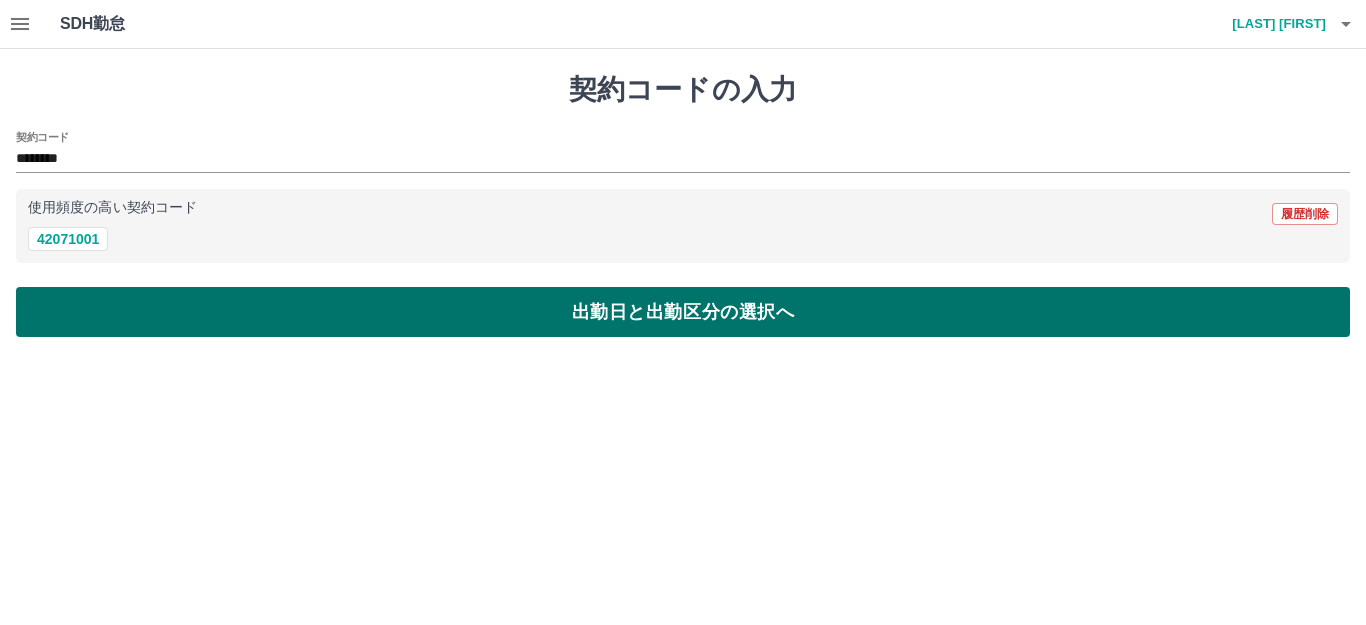 click on "出勤日と出勤区分の選択へ" at bounding box center [683, 312] 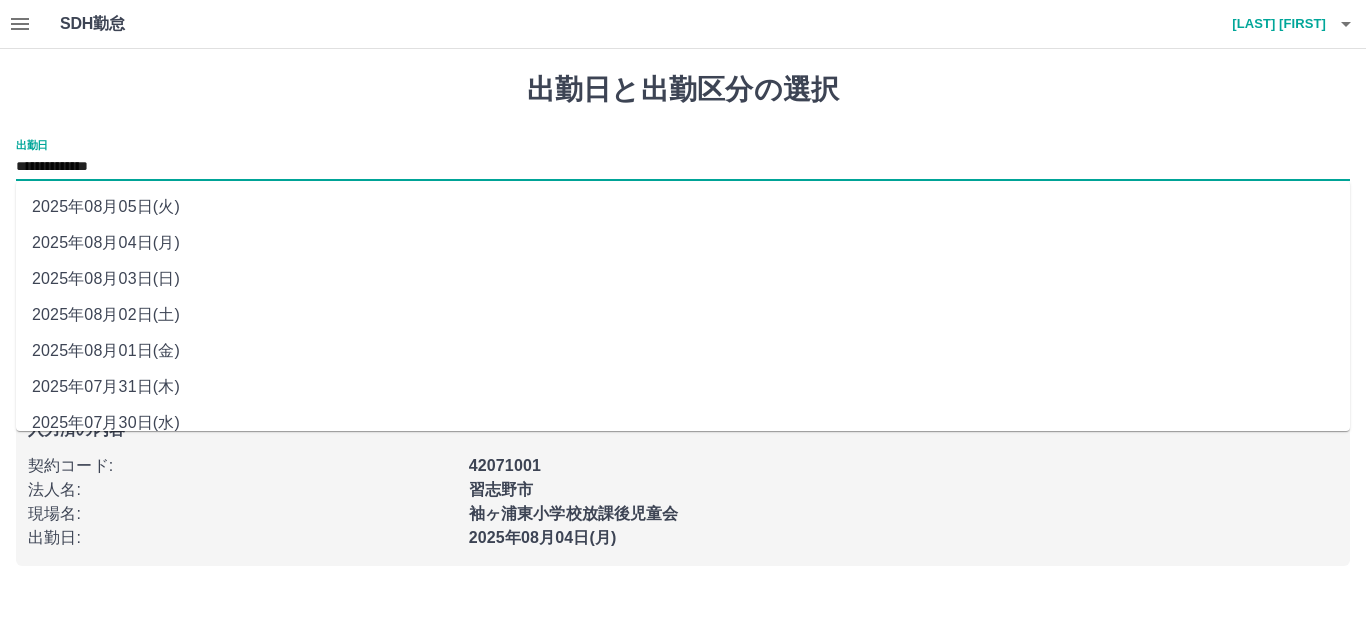 click on "**********" at bounding box center [683, 167] 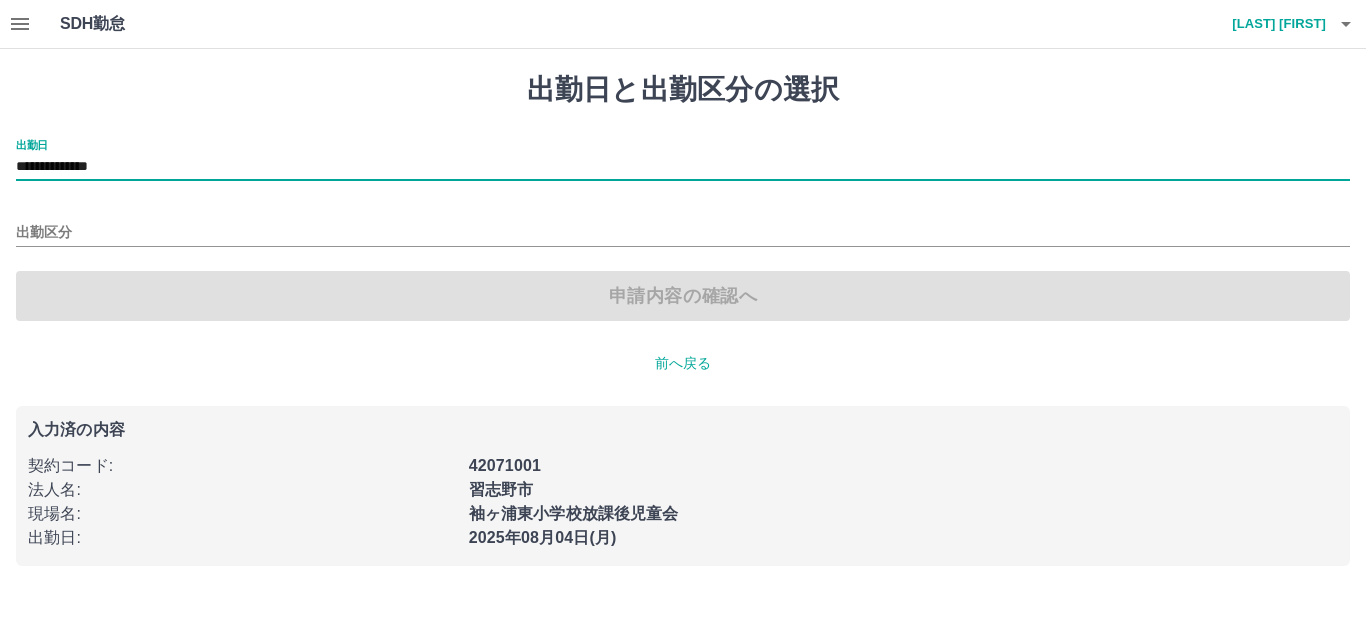 click on "**********" at bounding box center (683, 167) 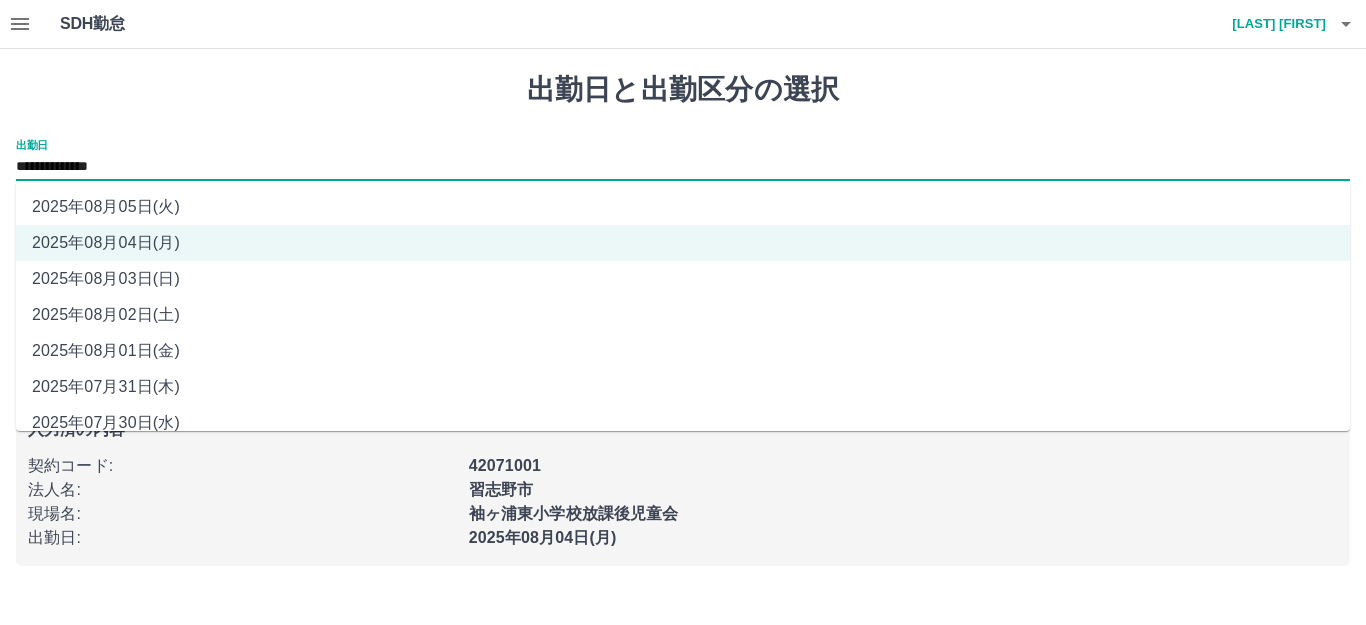 click on "2025年08月03日(日)" at bounding box center [683, 279] 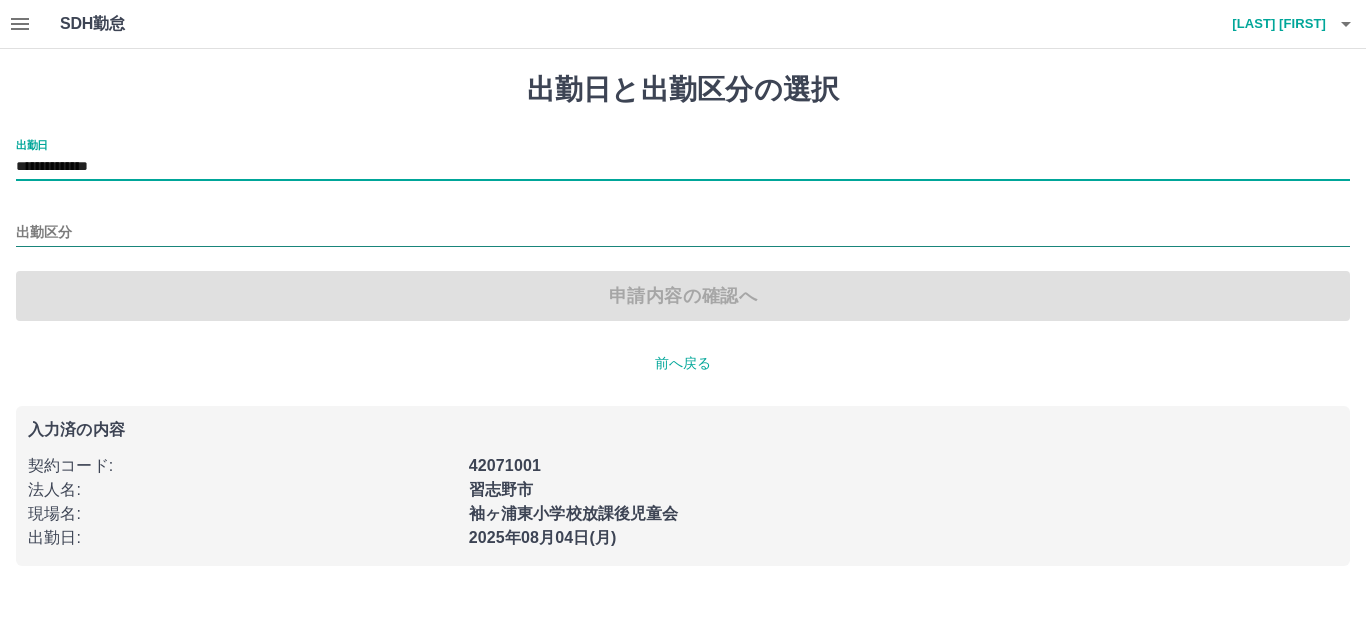 click on "出勤区分" at bounding box center (683, 233) 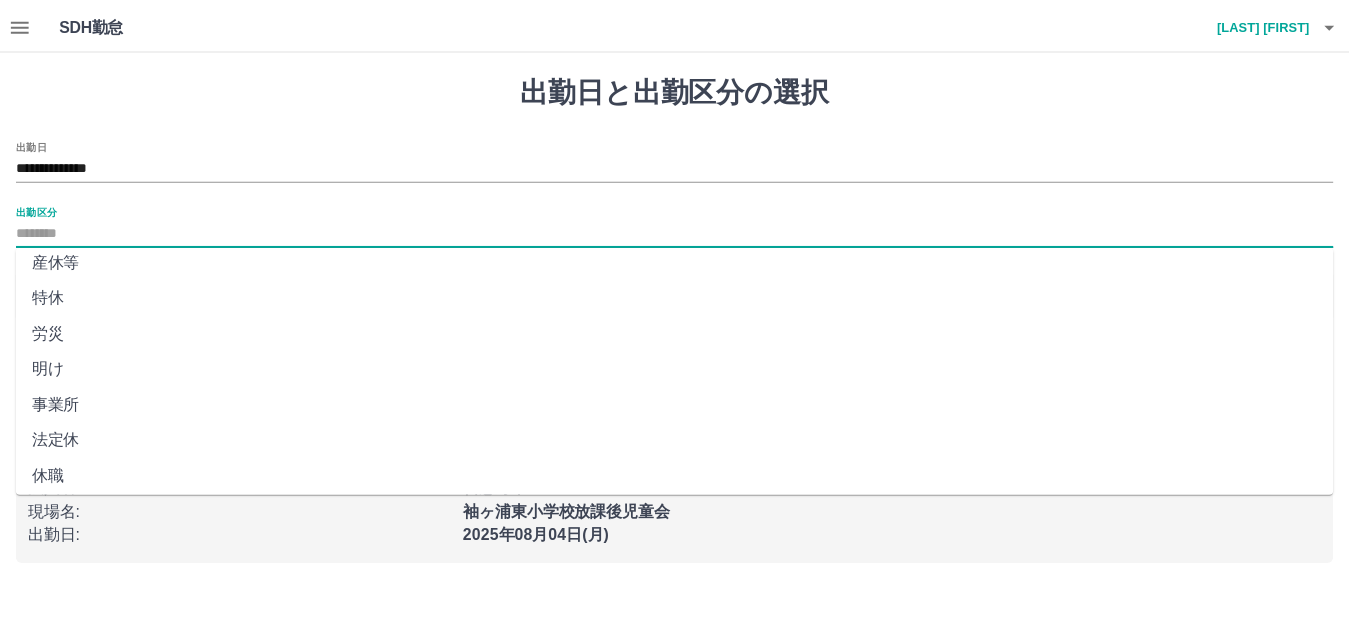 scroll, scrollTop: 414, scrollLeft: 0, axis: vertical 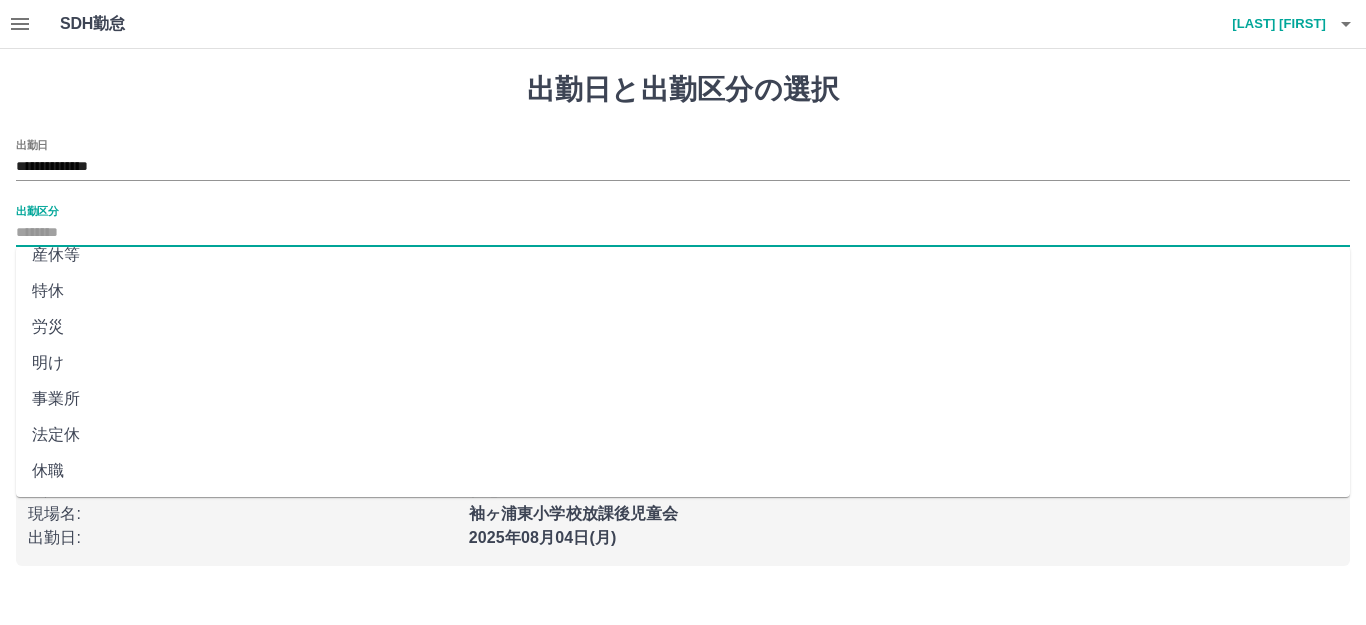 click on "法定休" at bounding box center [683, 435] 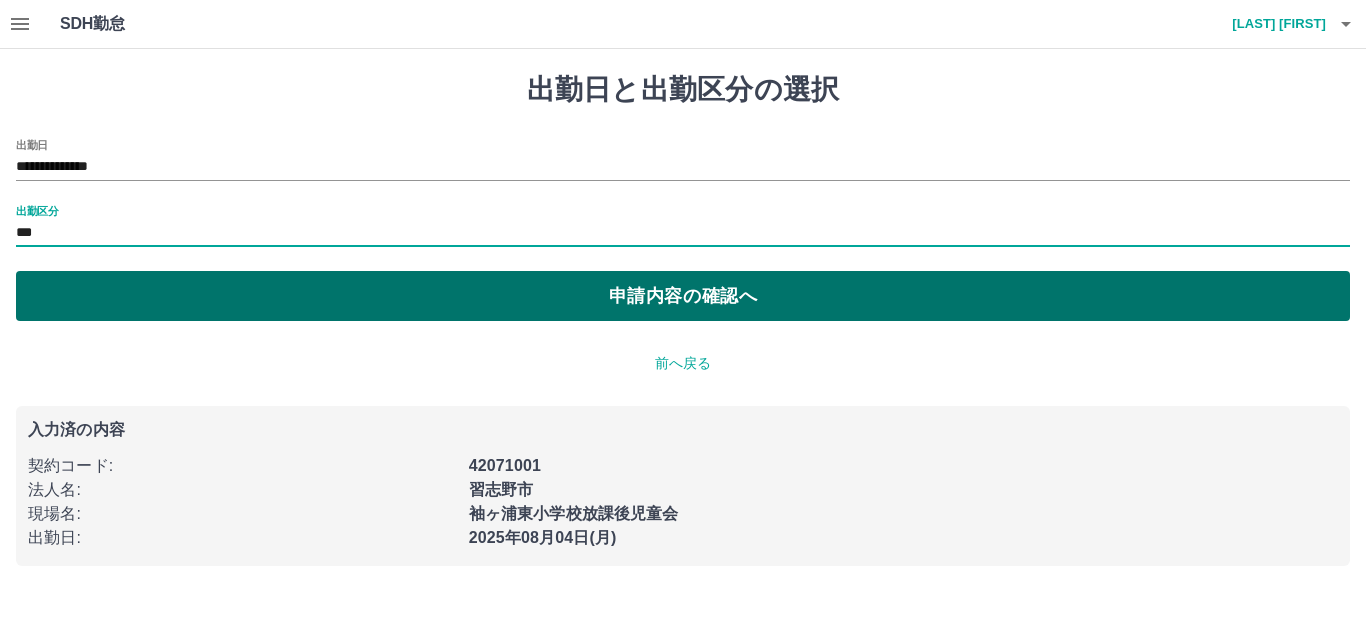 click on "申請内容の確認へ" at bounding box center [683, 296] 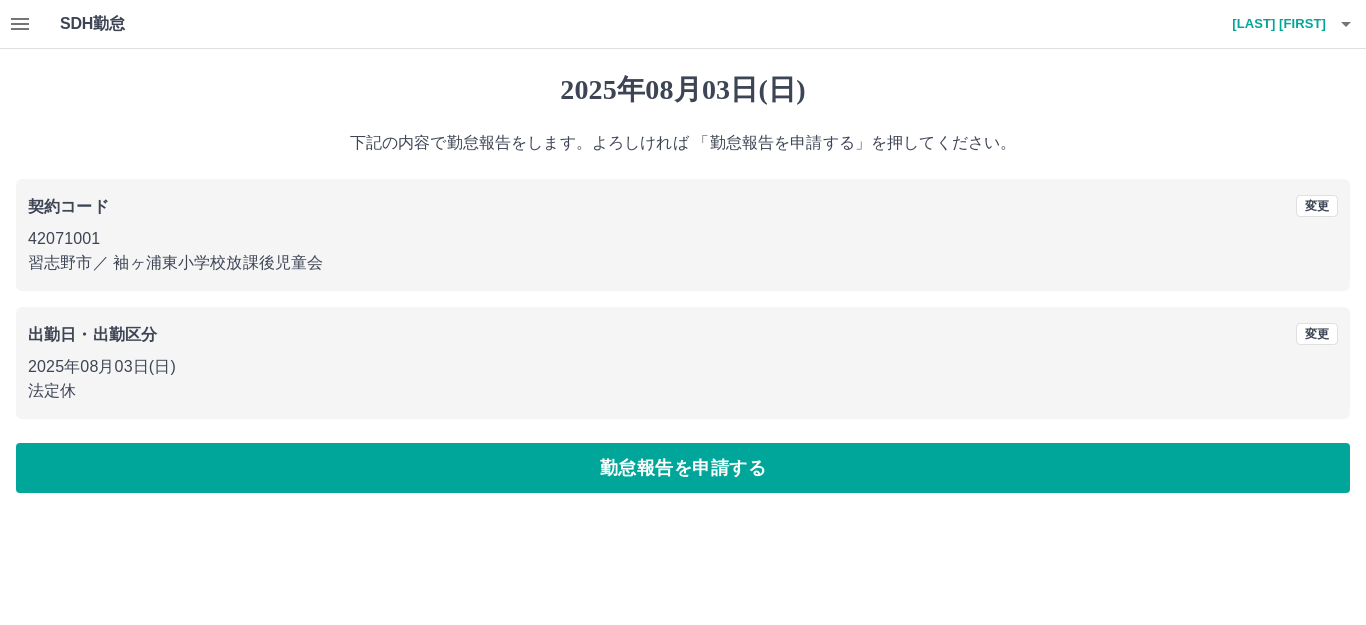 click on "2025年08月03日(日) 下記の内容で勤怠報告をします。よろしければ 「勤怠報告を申請する」を押してください。 契約コード 変更 42071001 [CITY] ／ [SCHOOL_NAME] 出勤日・出勤区分 変更 2025年08月03日(日) 法定休 勤怠報告を申請する" at bounding box center [683, 283] 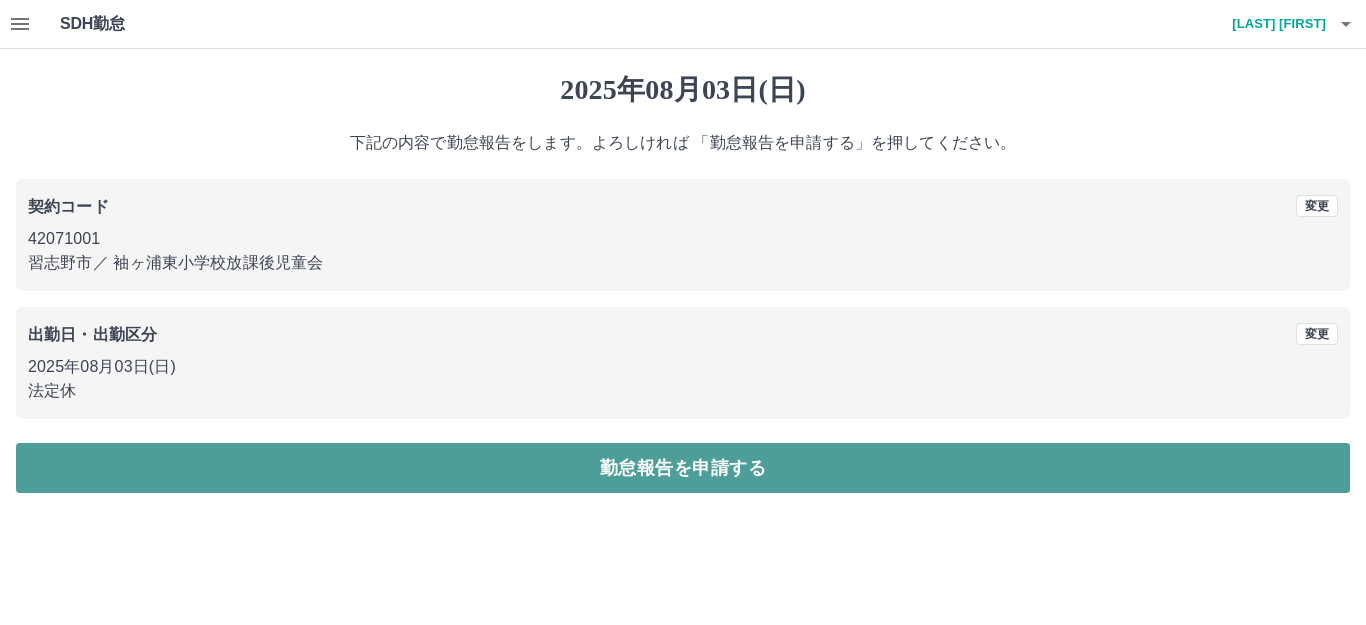 click on "勤怠報告を申請する" at bounding box center (683, 468) 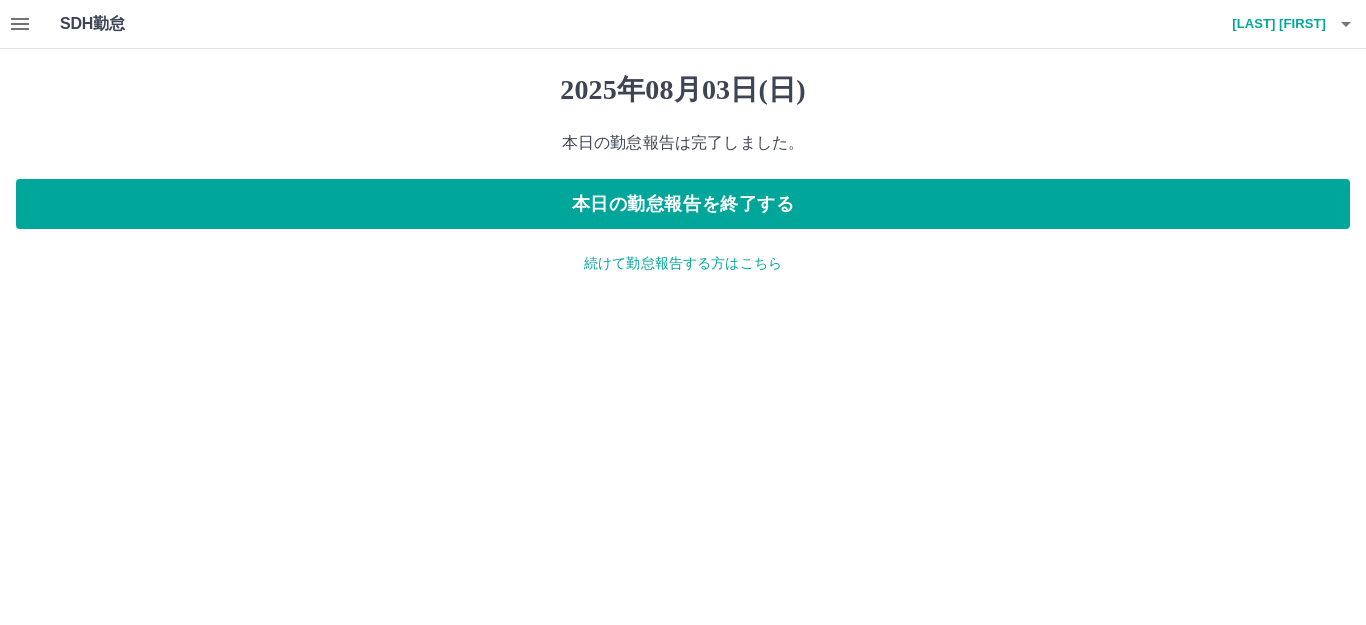 click on "続けて勤怠報告する方はこちら" at bounding box center (683, 263) 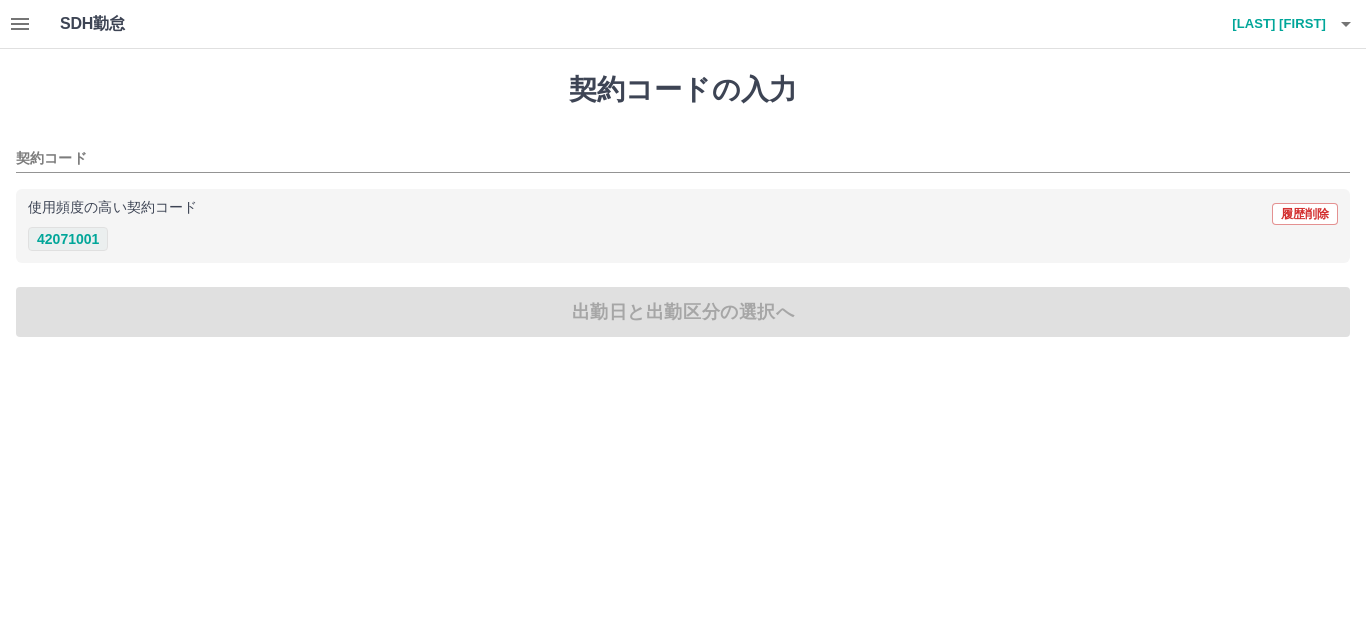 click on "42071001" at bounding box center [68, 239] 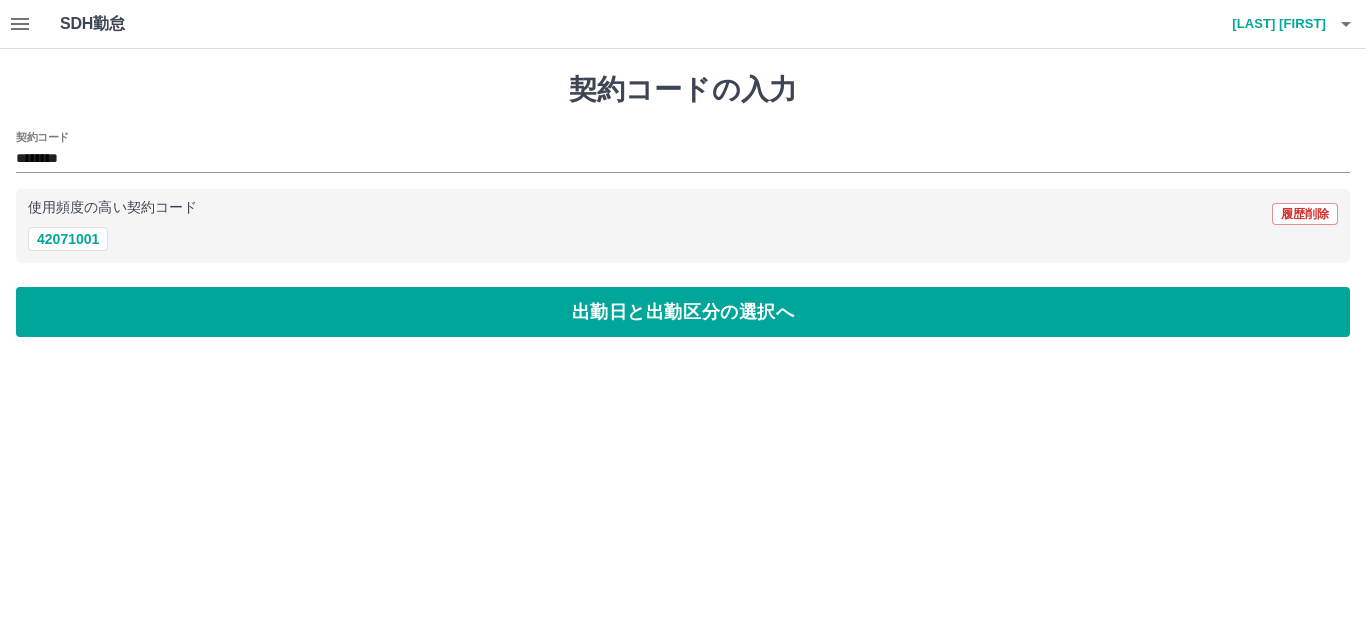 drag, startPoint x: 94, startPoint y: 278, endPoint x: 101, endPoint y: 344, distance: 66.37017 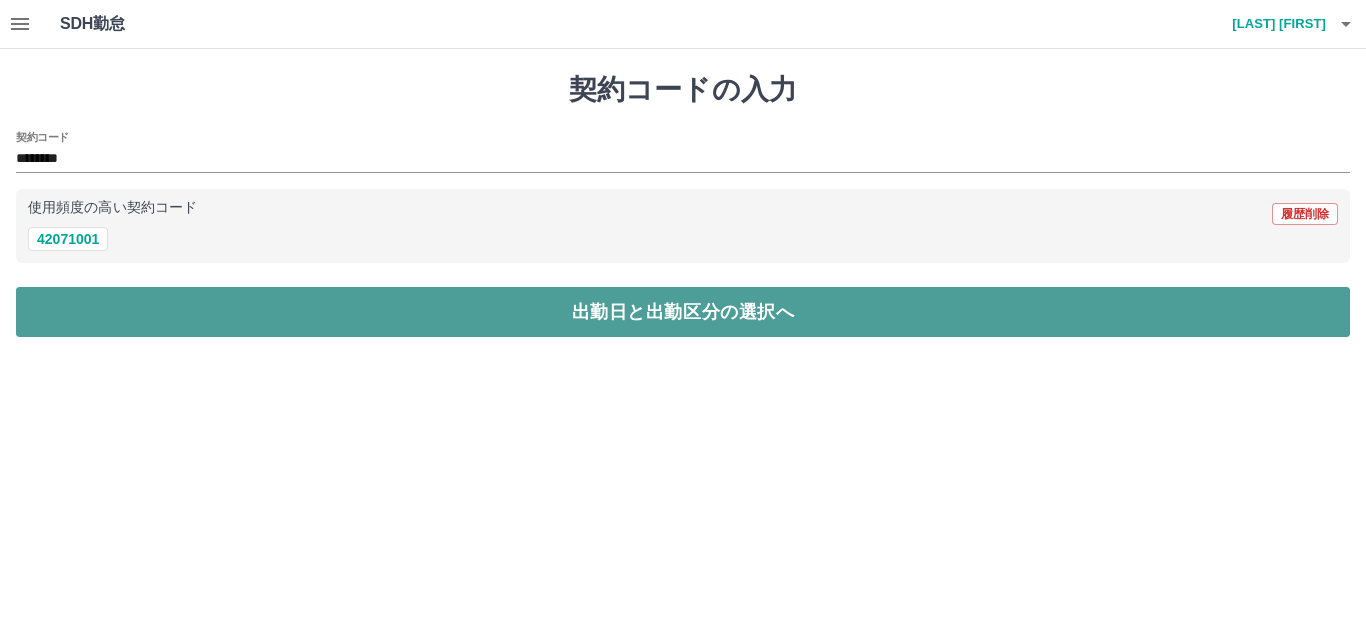 click on "出勤日と出勤区分の選択へ" at bounding box center (683, 312) 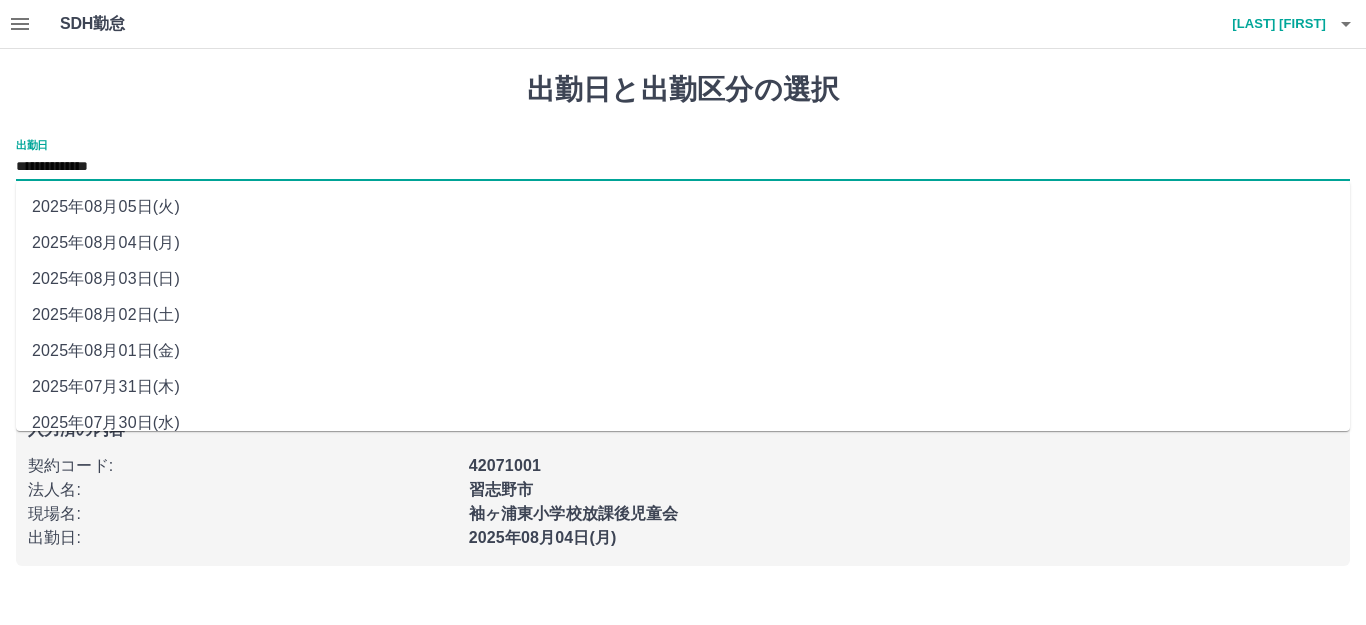 click on "**********" at bounding box center (683, 167) 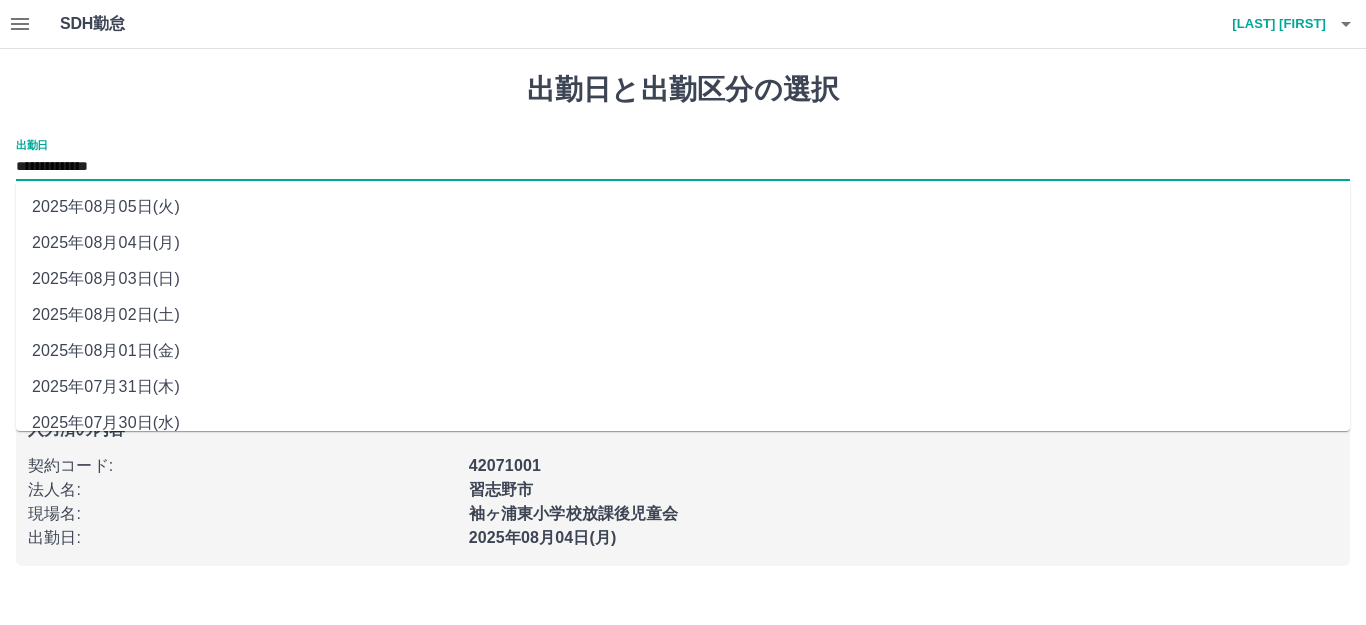 click on "2025年08月01日(金)" at bounding box center (683, 351) 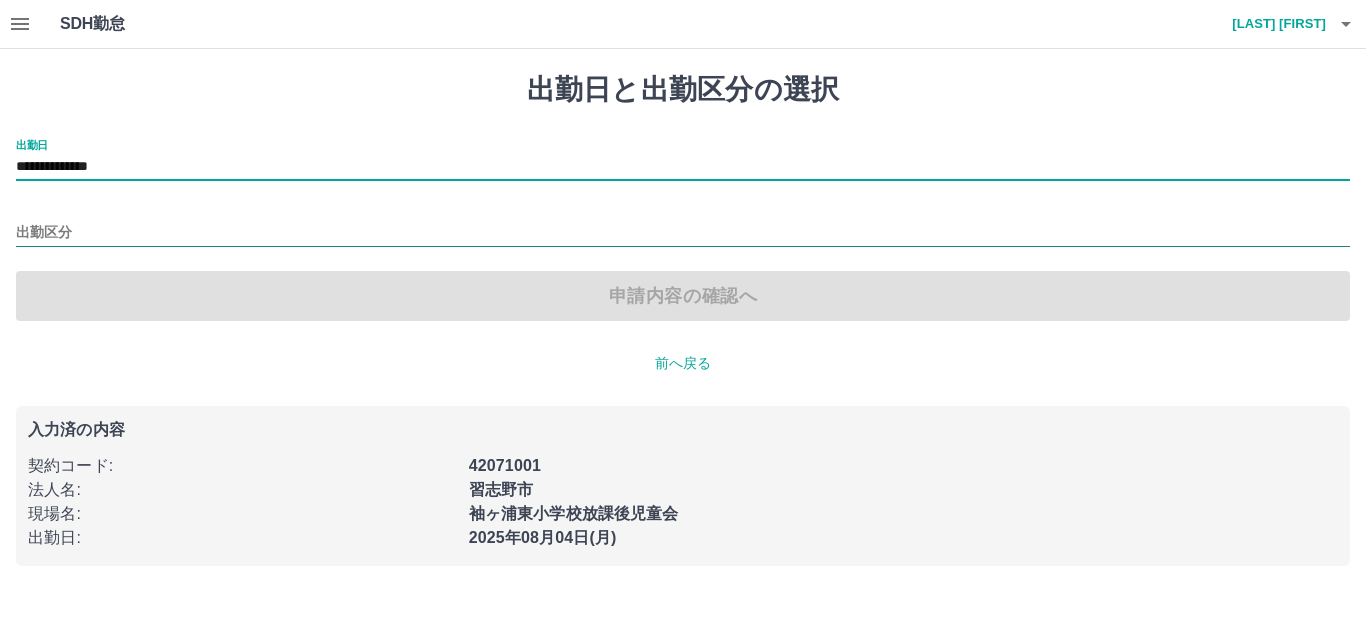 click at bounding box center (683, 234) 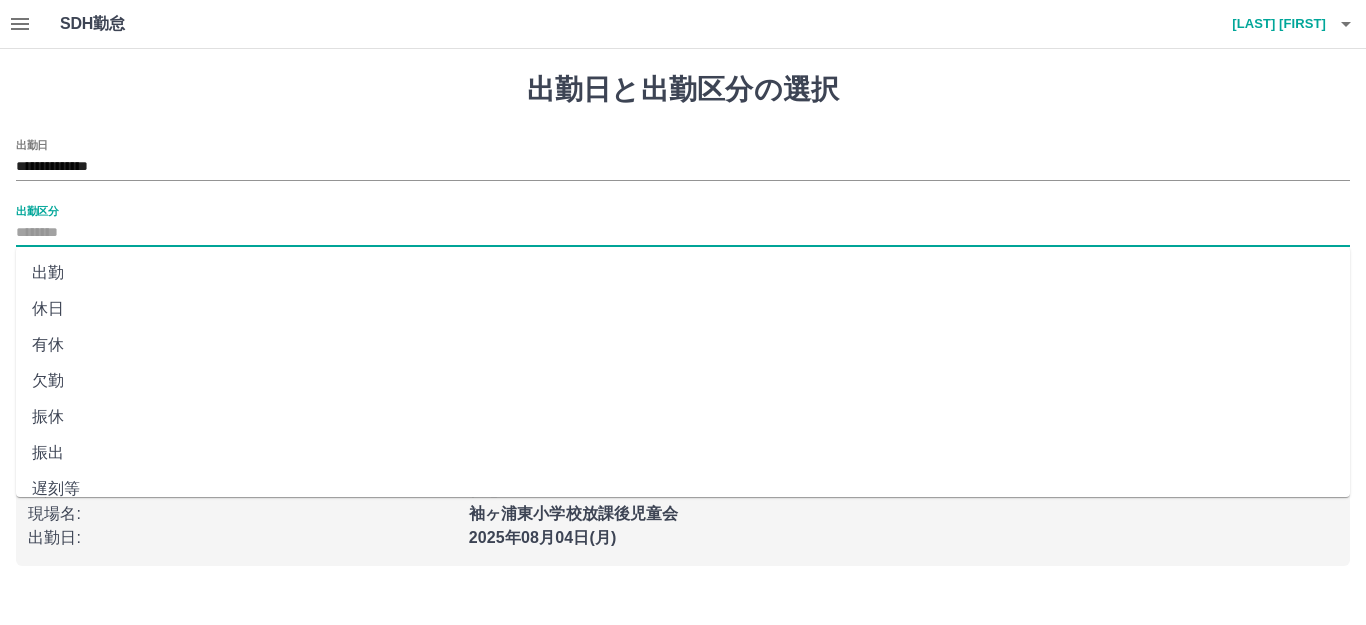 click on "出勤" at bounding box center [683, 273] 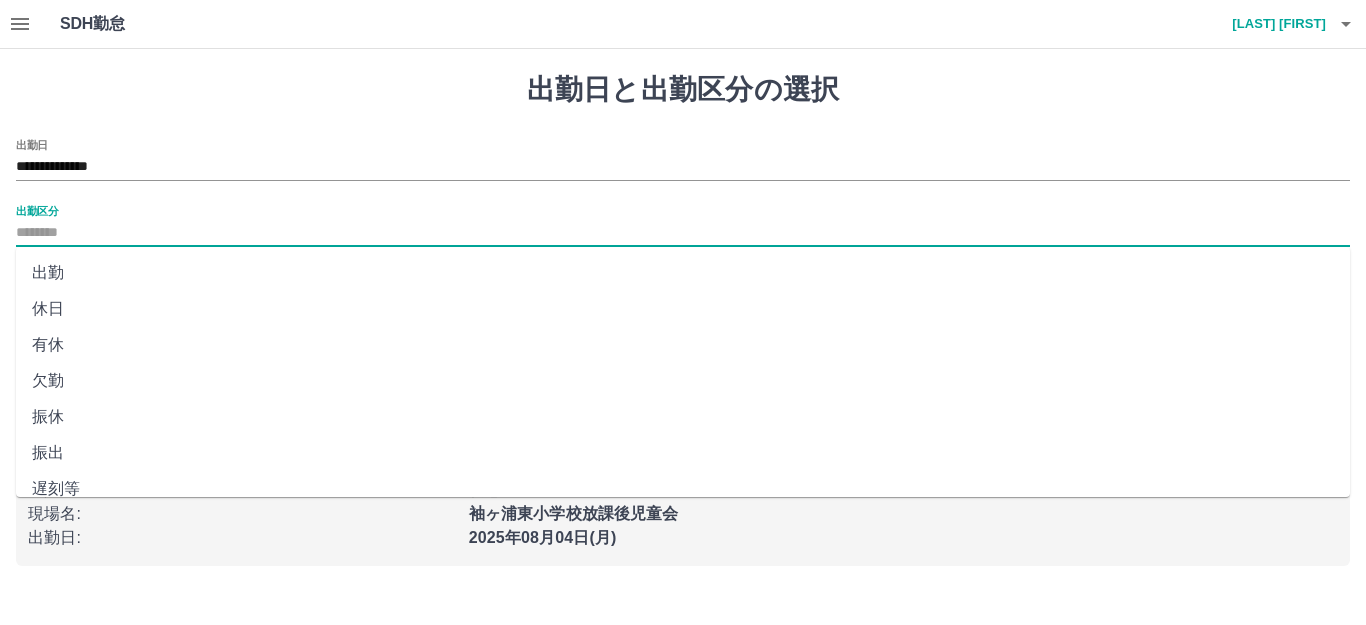 type on "**" 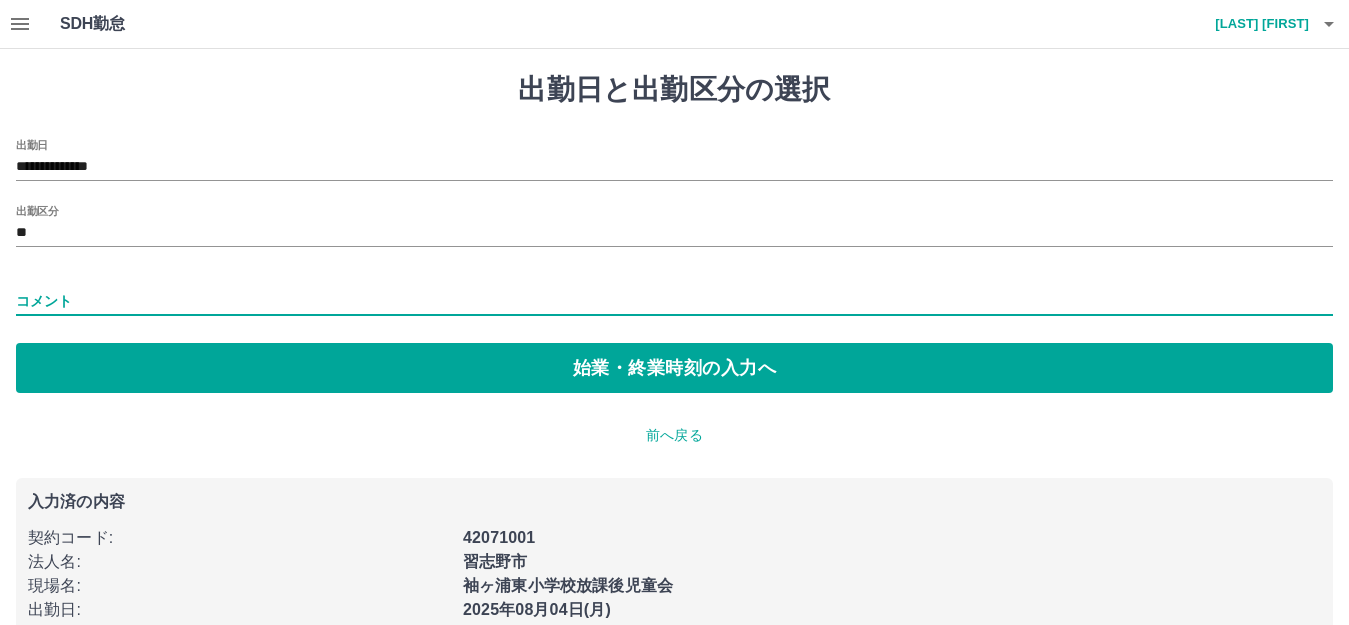 drag, startPoint x: 164, startPoint y: 306, endPoint x: 163, endPoint y: 318, distance: 12.0415945 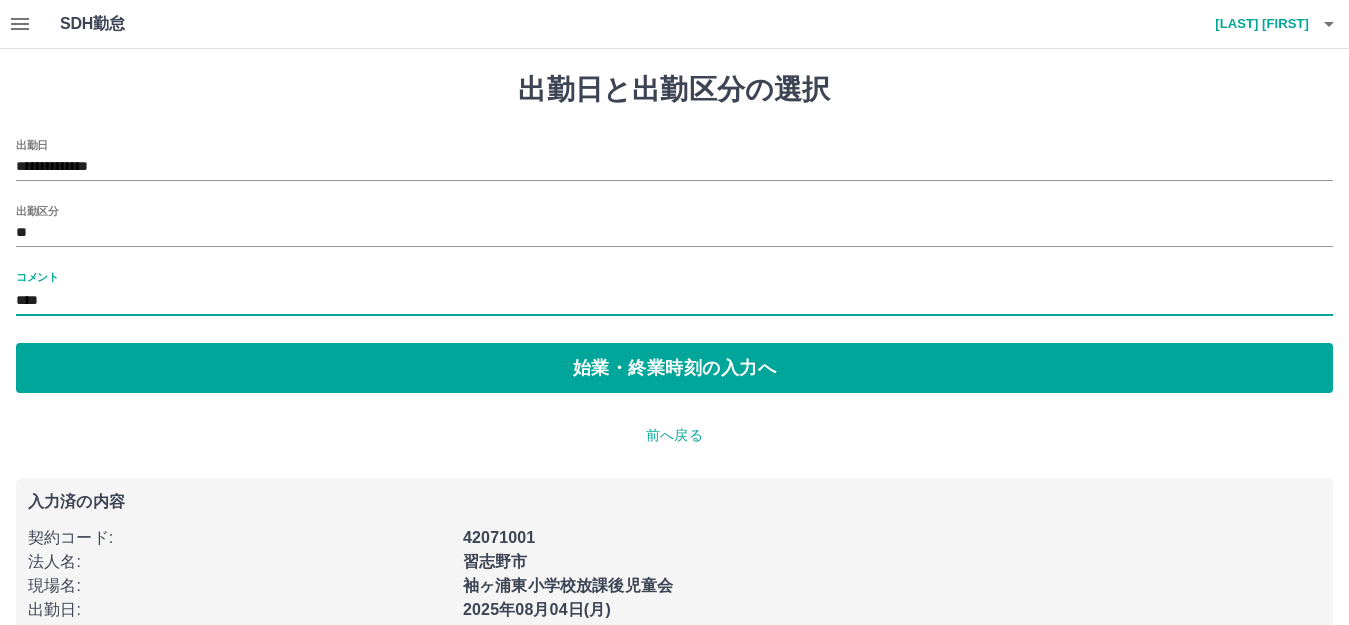 click on "****" at bounding box center [674, 301] 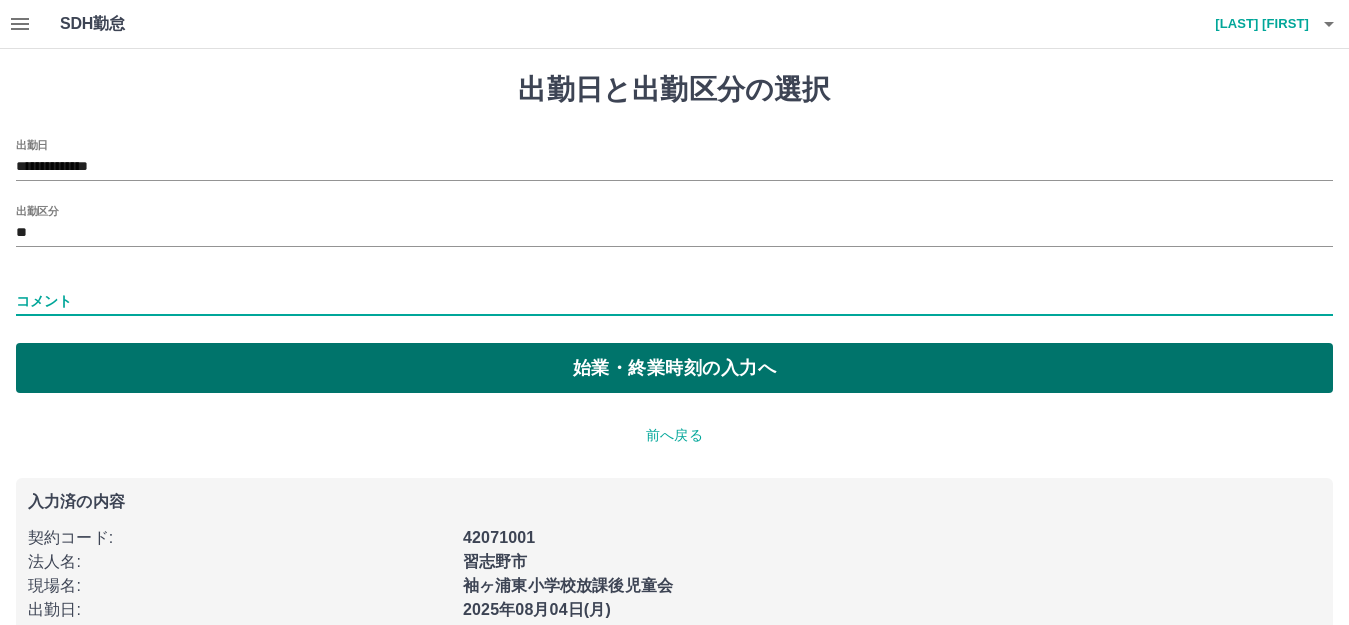type 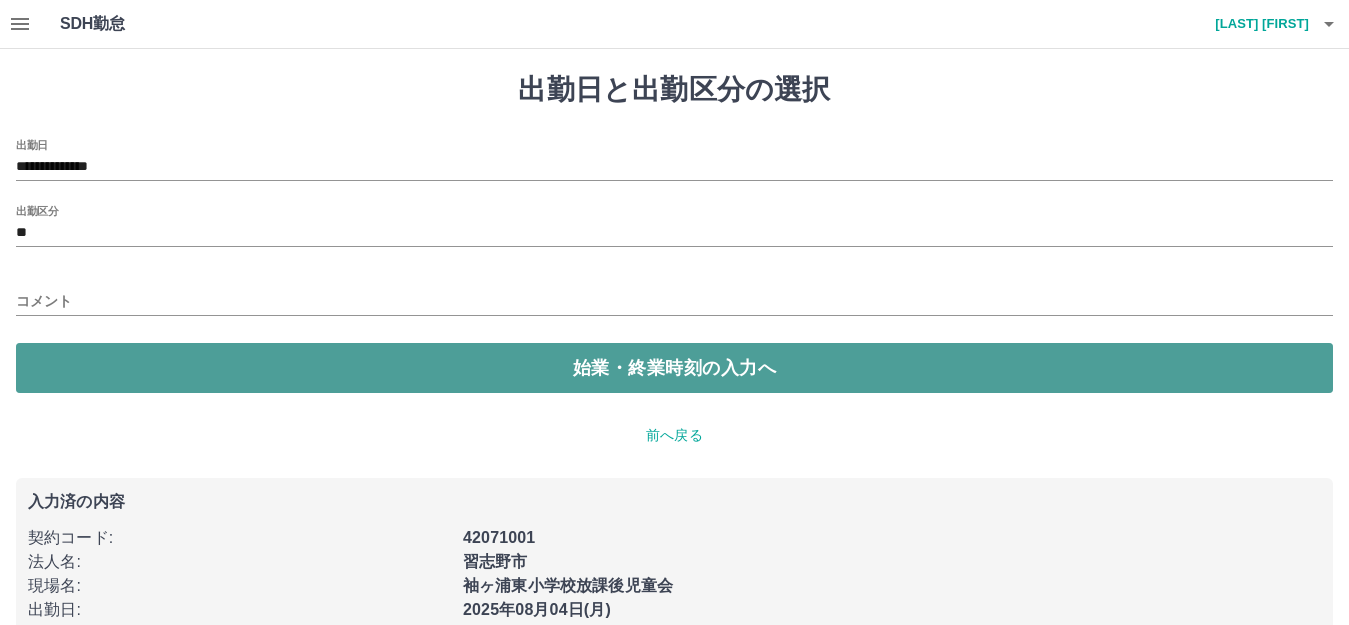 click on "始業・終業時刻の入力へ" at bounding box center [674, 368] 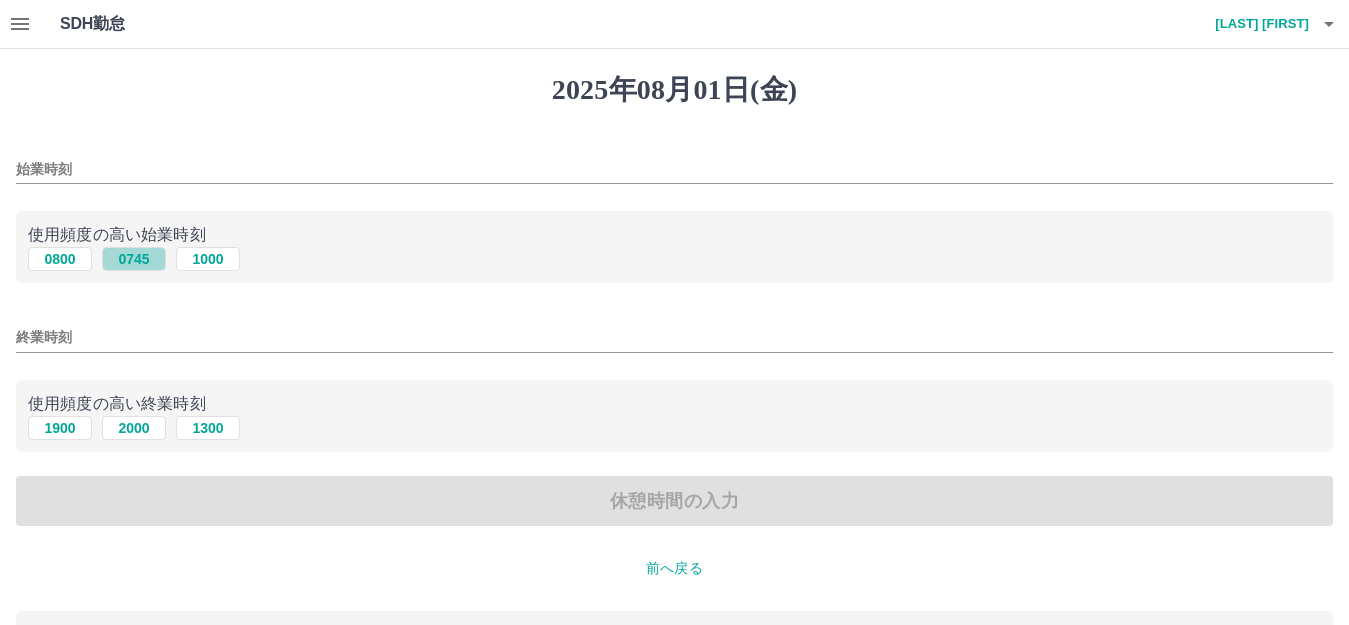 click on "0745" at bounding box center [134, 259] 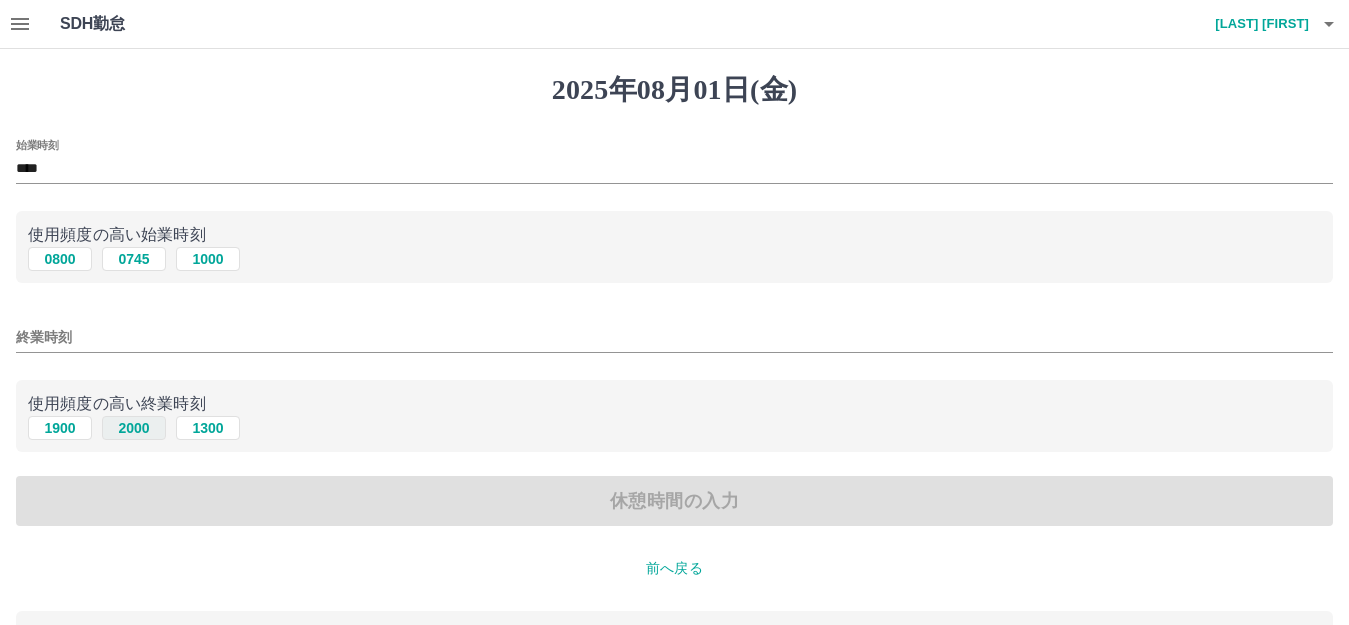 click on "2000" at bounding box center (134, 428) 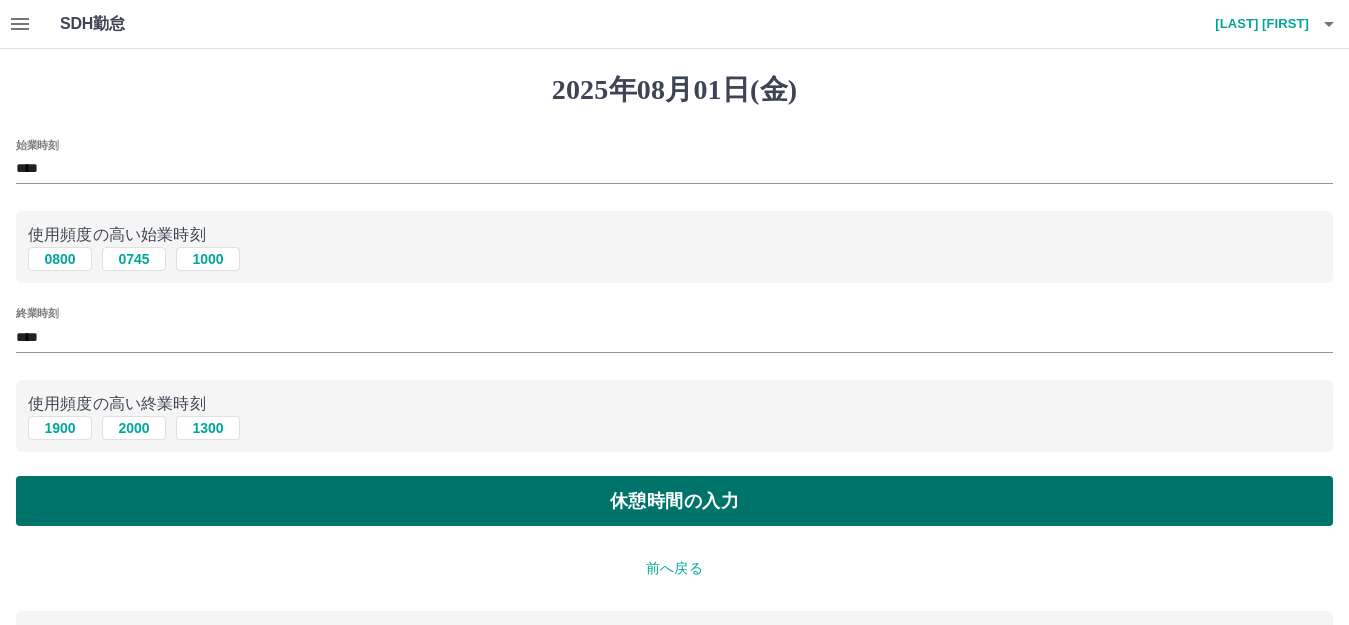 click on "休憩時間の入力" at bounding box center (674, 501) 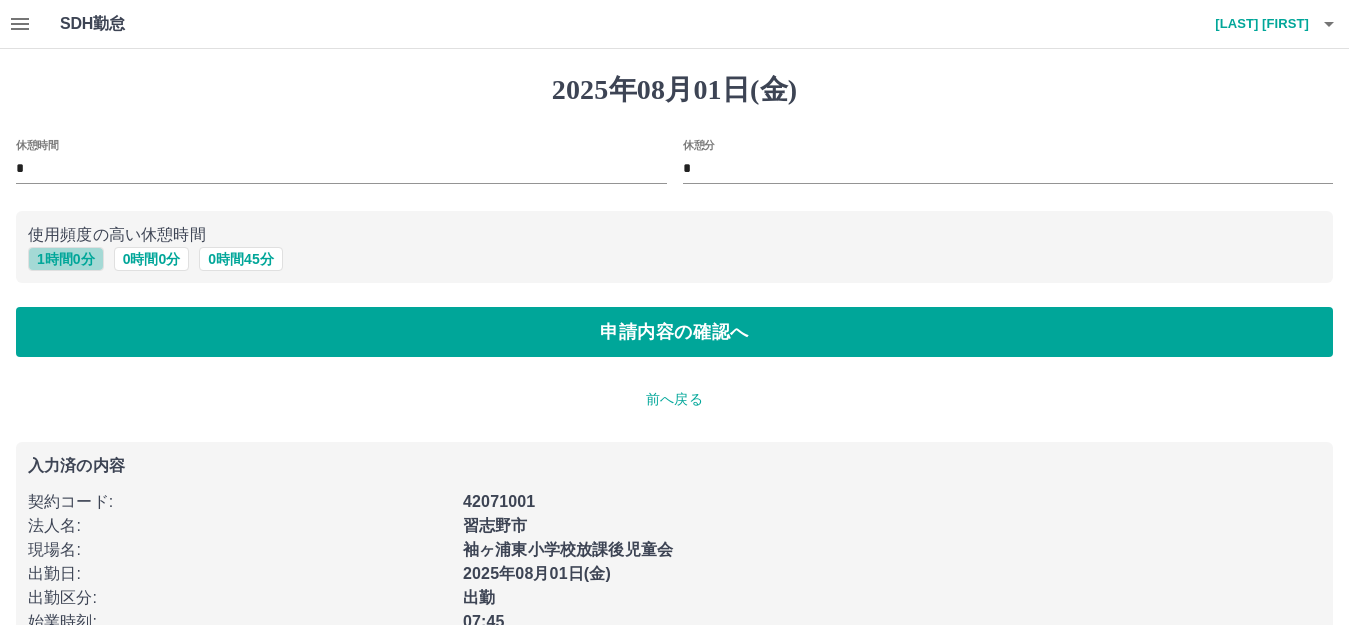 click on "1 時間 0 分" at bounding box center [66, 259] 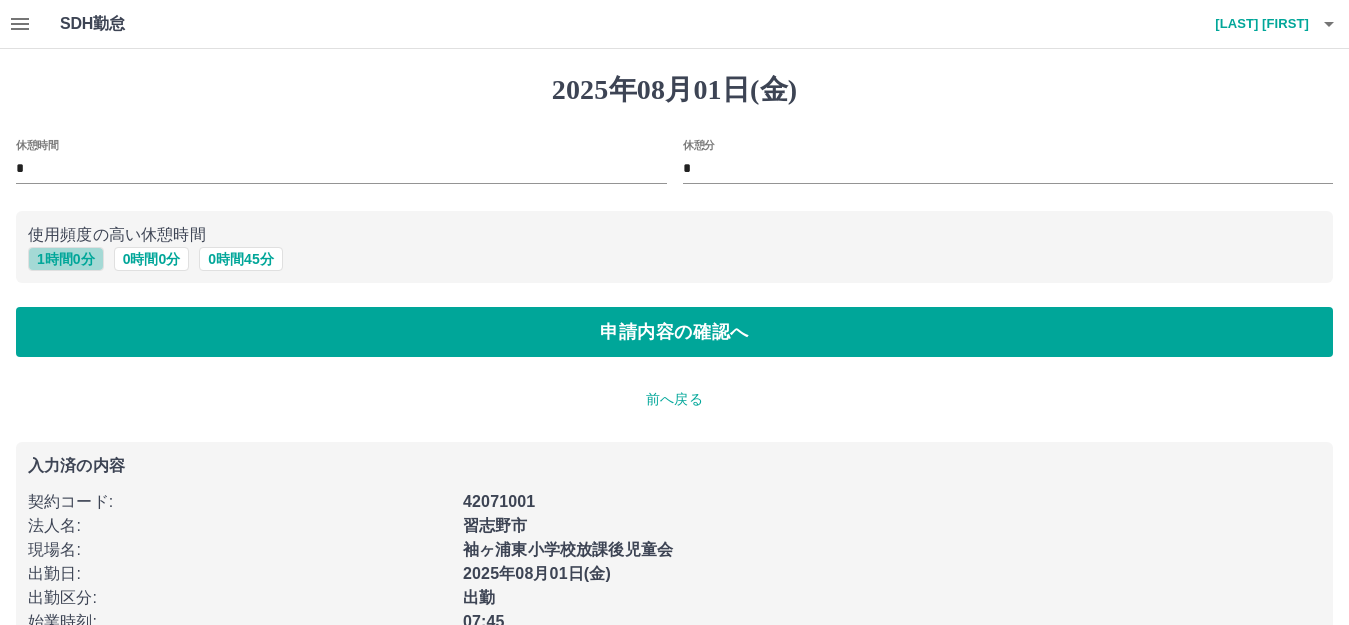 type on "*" 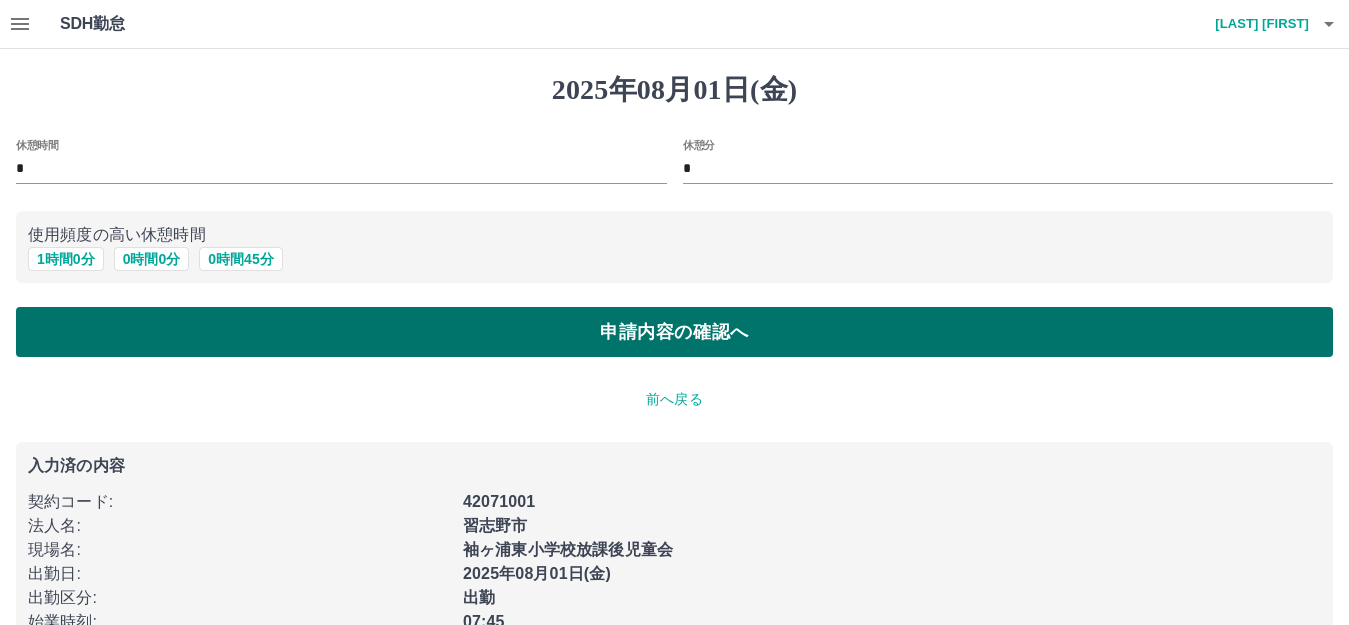 click on "申請内容の確認へ" at bounding box center [674, 332] 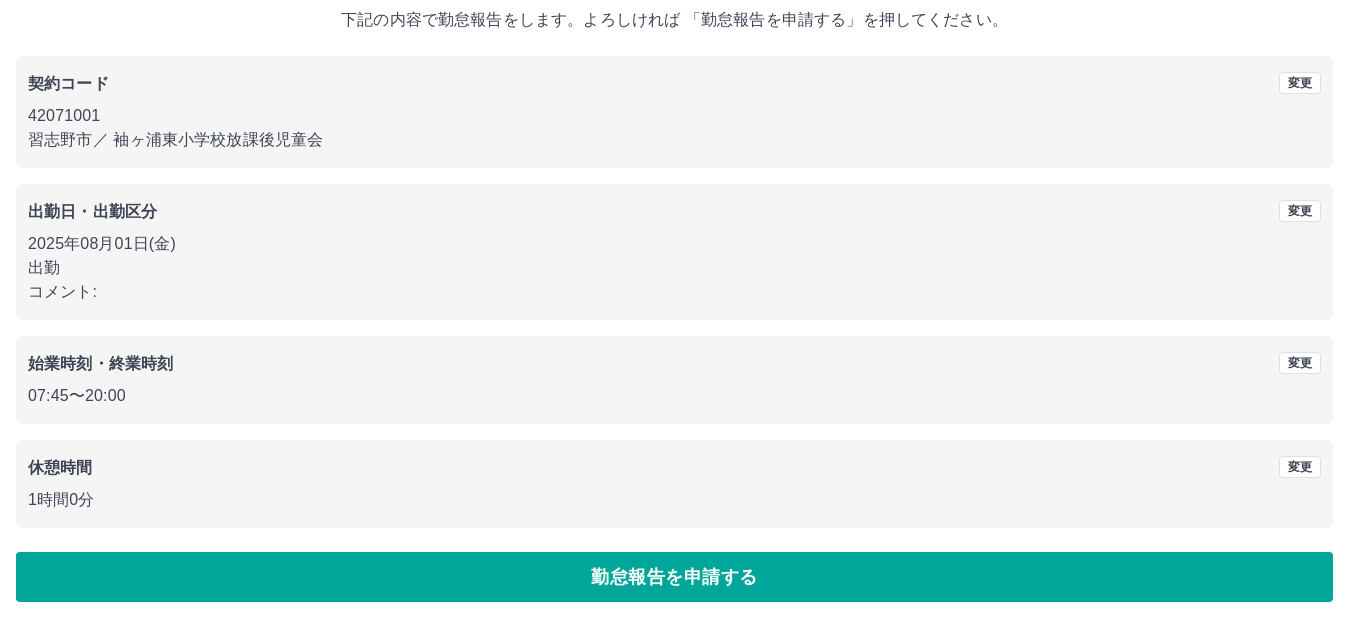 scroll, scrollTop: 124, scrollLeft: 0, axis: vertical 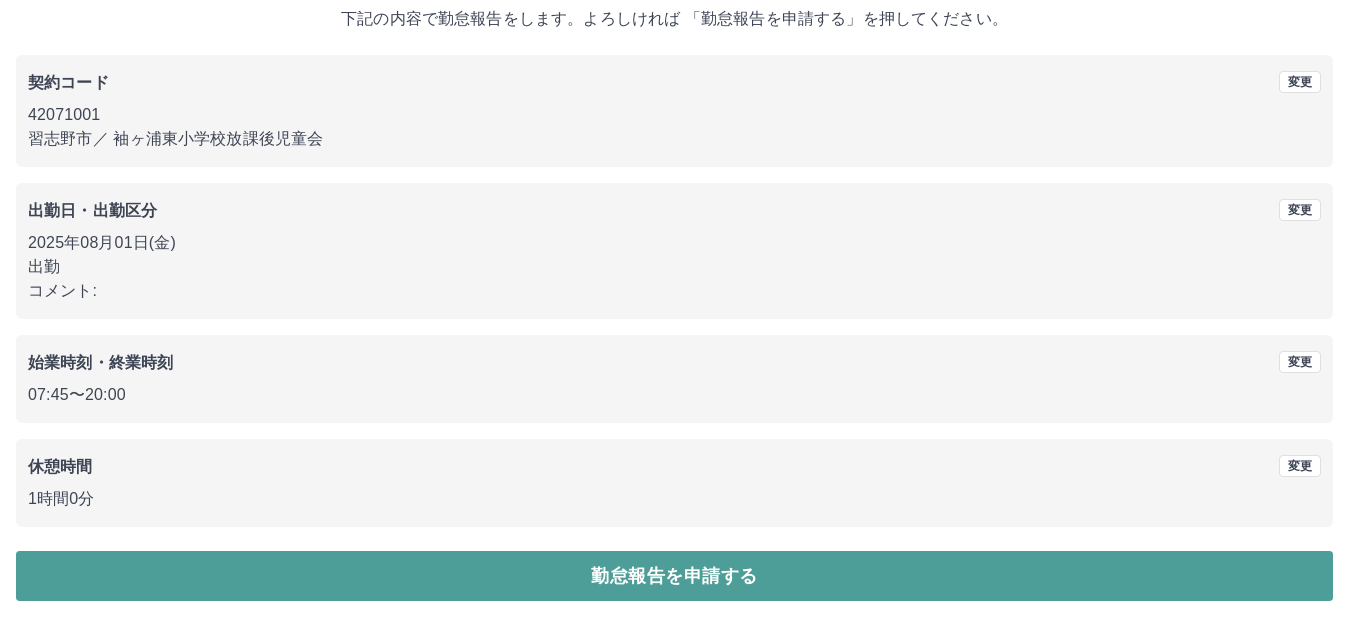 click on "勤怠報告を申請する" at bounding box center [674, 576] 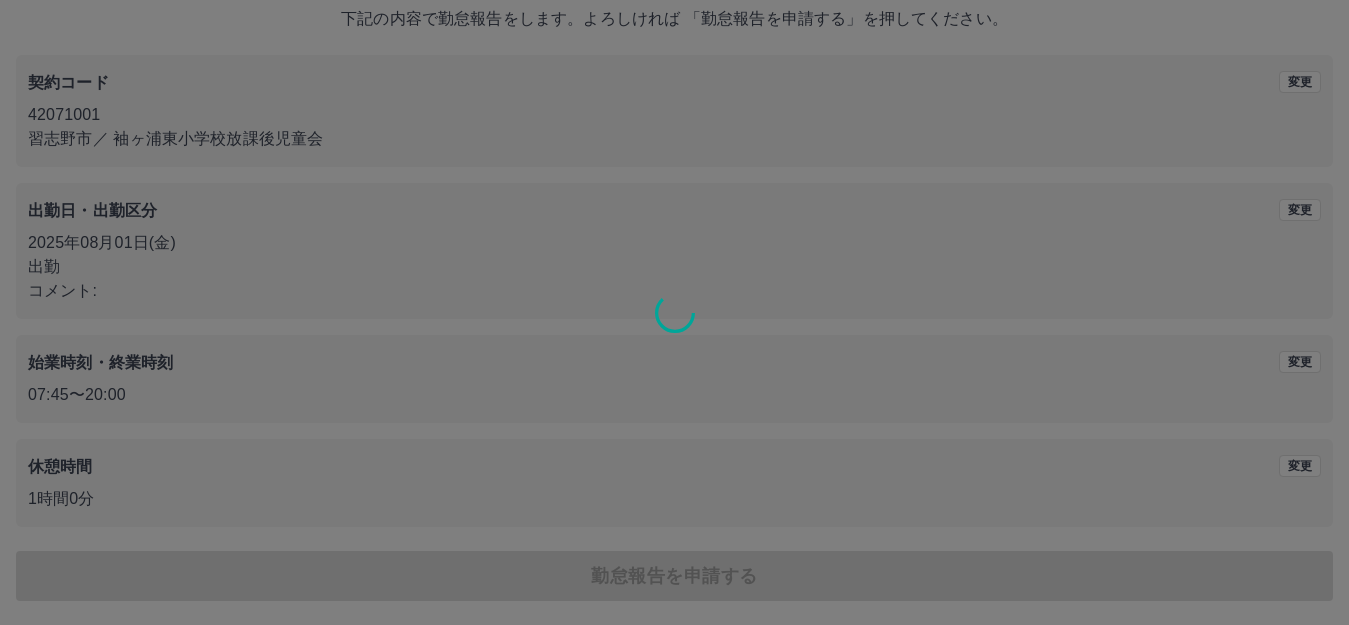 scroll, scrollTop: 0, scrollLeft: 0, axis: both 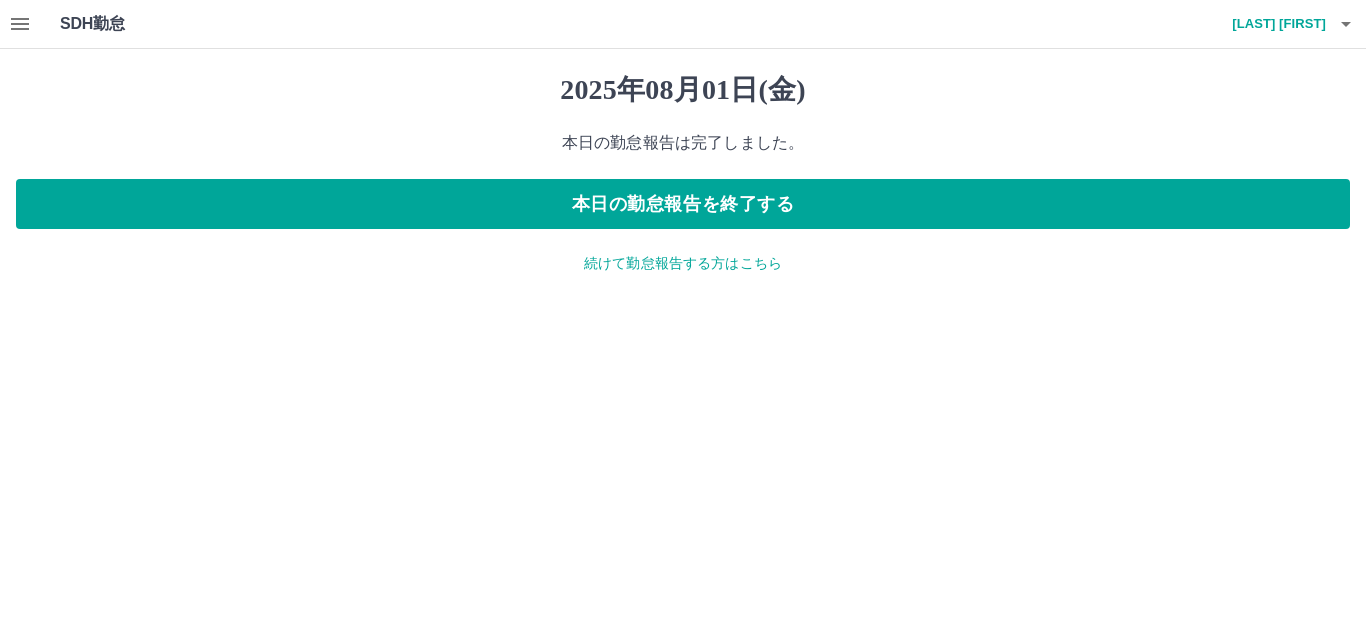 click on "続けて勤怠報告する方はこちら" at bounding box center (683, 263) 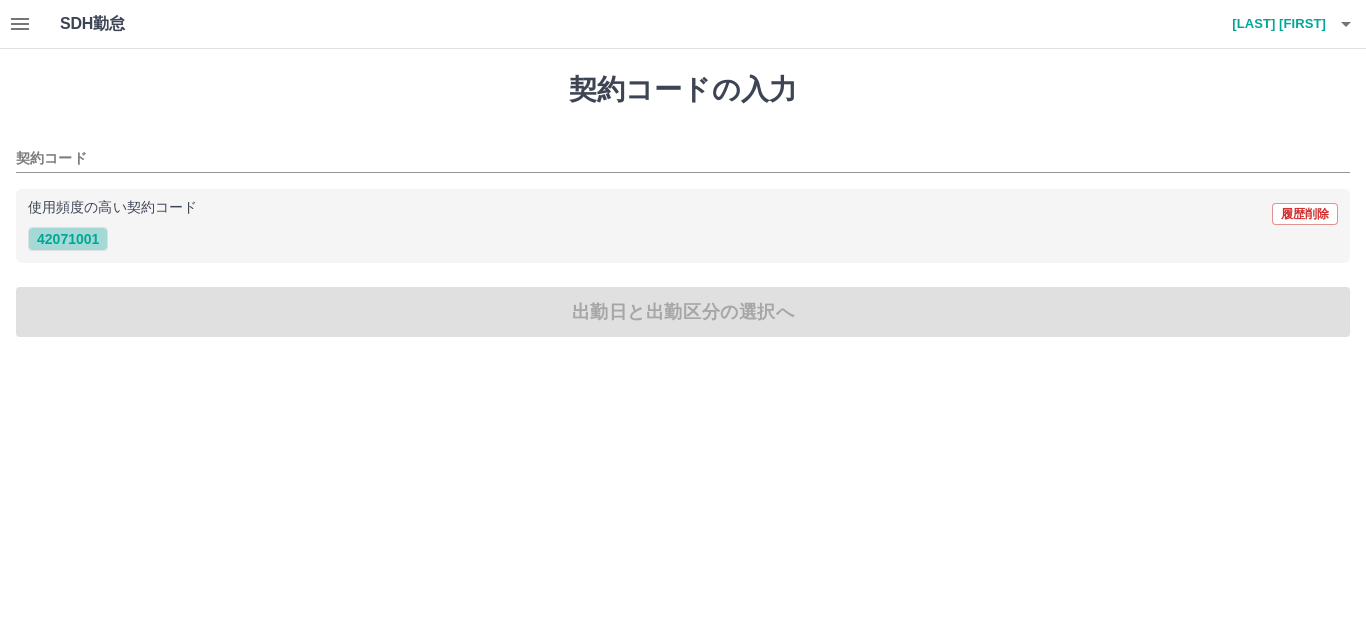 click on "42071001" at bounding box center (68, 239) 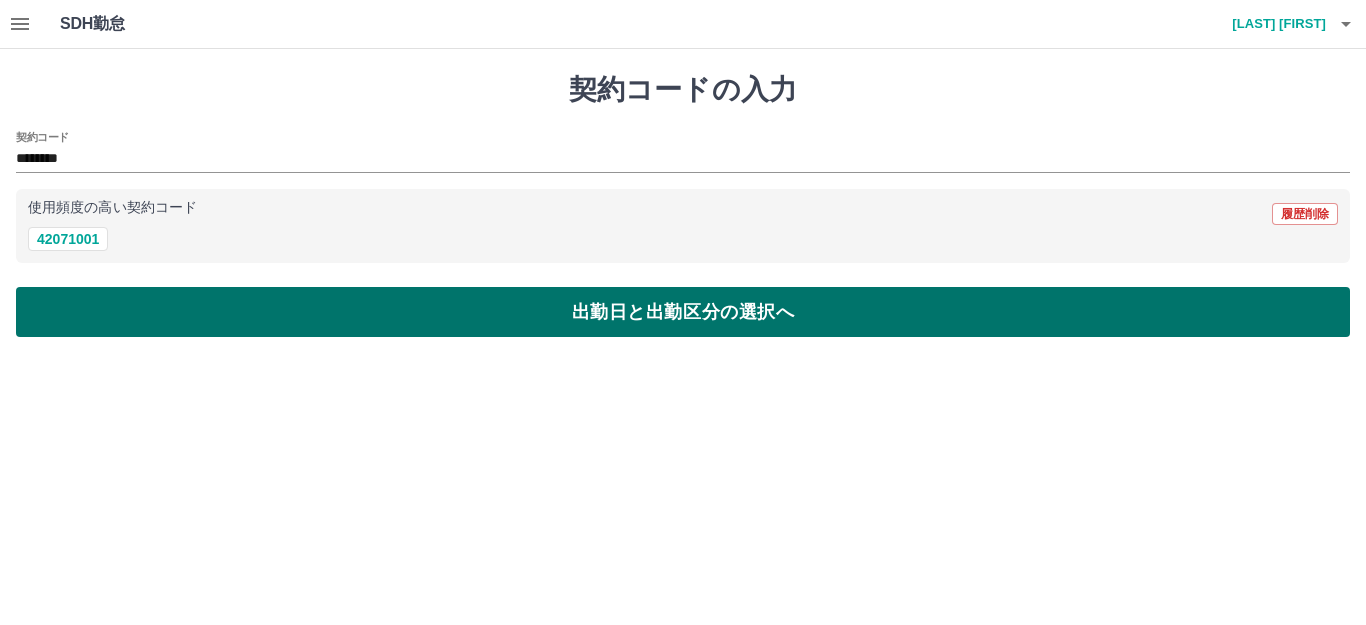 click on "出勤日と出勤区分の選択へ" at bounding box center (683, 312) 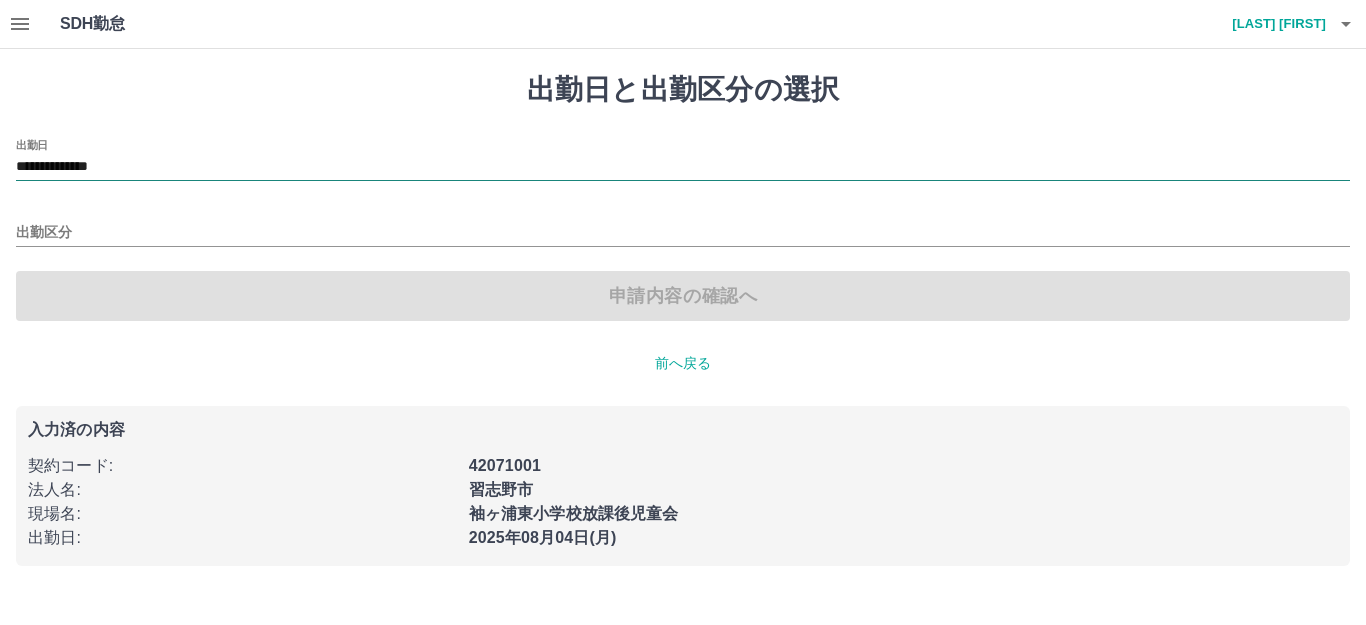 click on "**********" at bounding box center (683, 167) 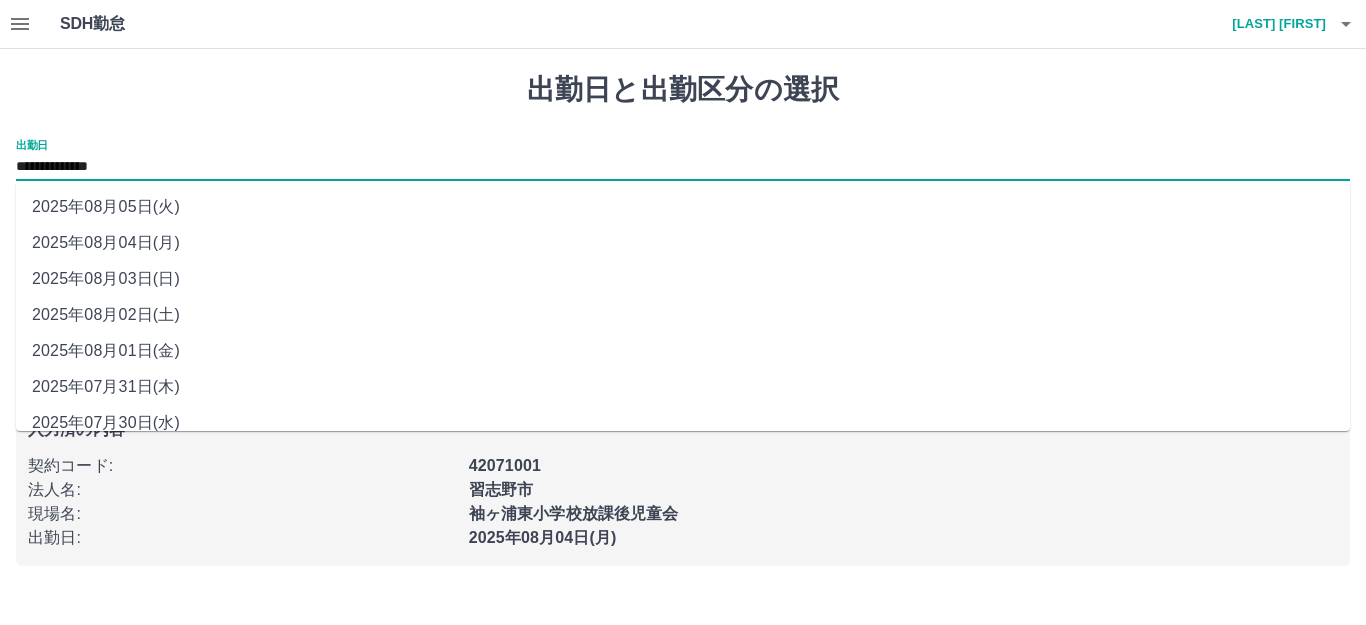 drag, startPoint x: 170, startPoint y: 170, endPoint x: 239, endPoint y: 138, distance: 76.05919 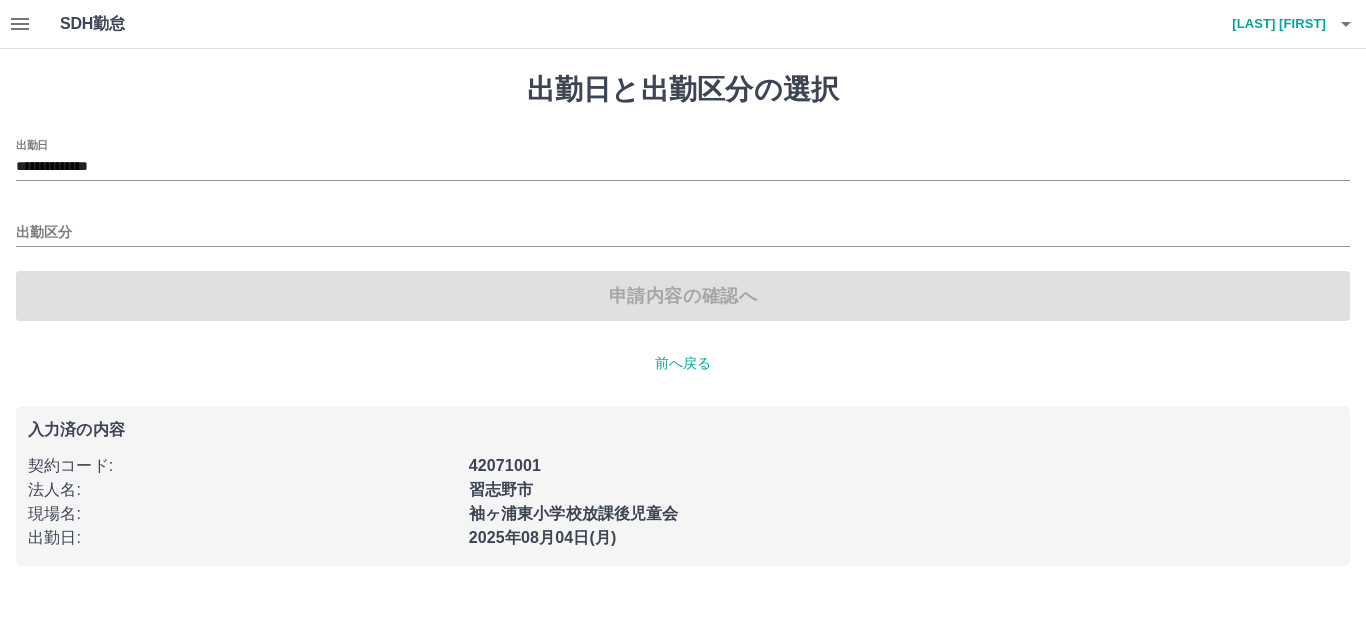 click on "出勤日と出勤区分の選択" at bounding box center (683, 90) 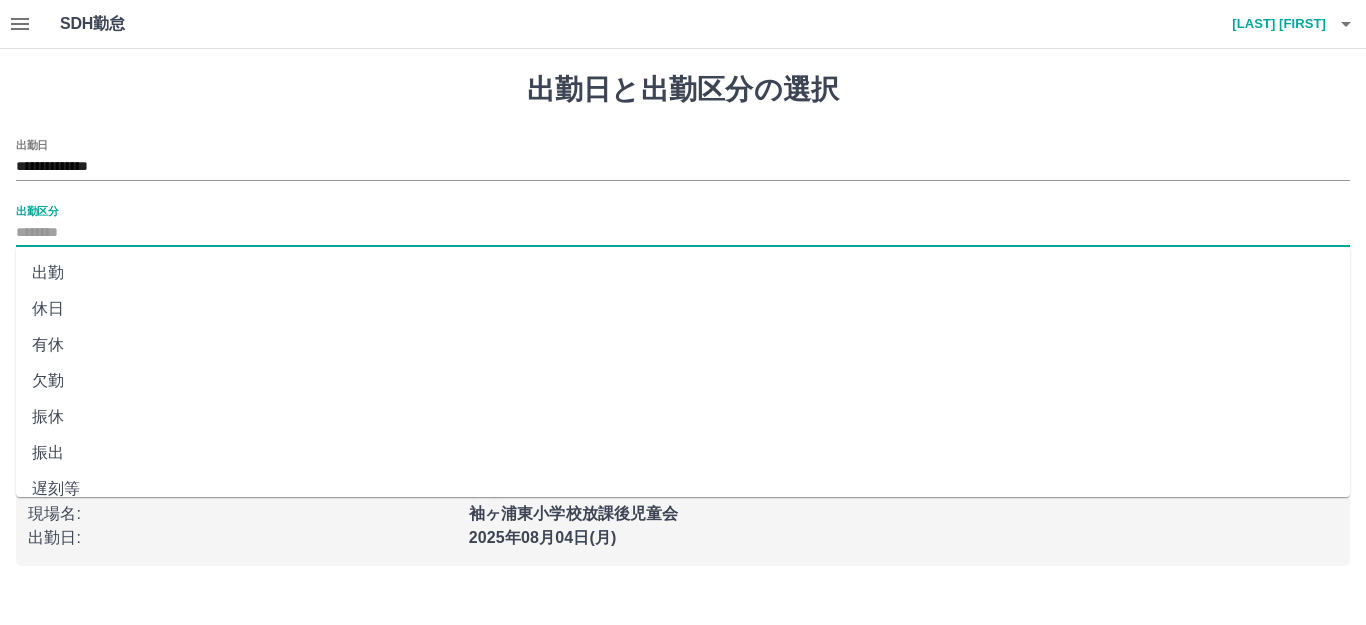 click on "出勤区分" at bounding box center [683, 233] 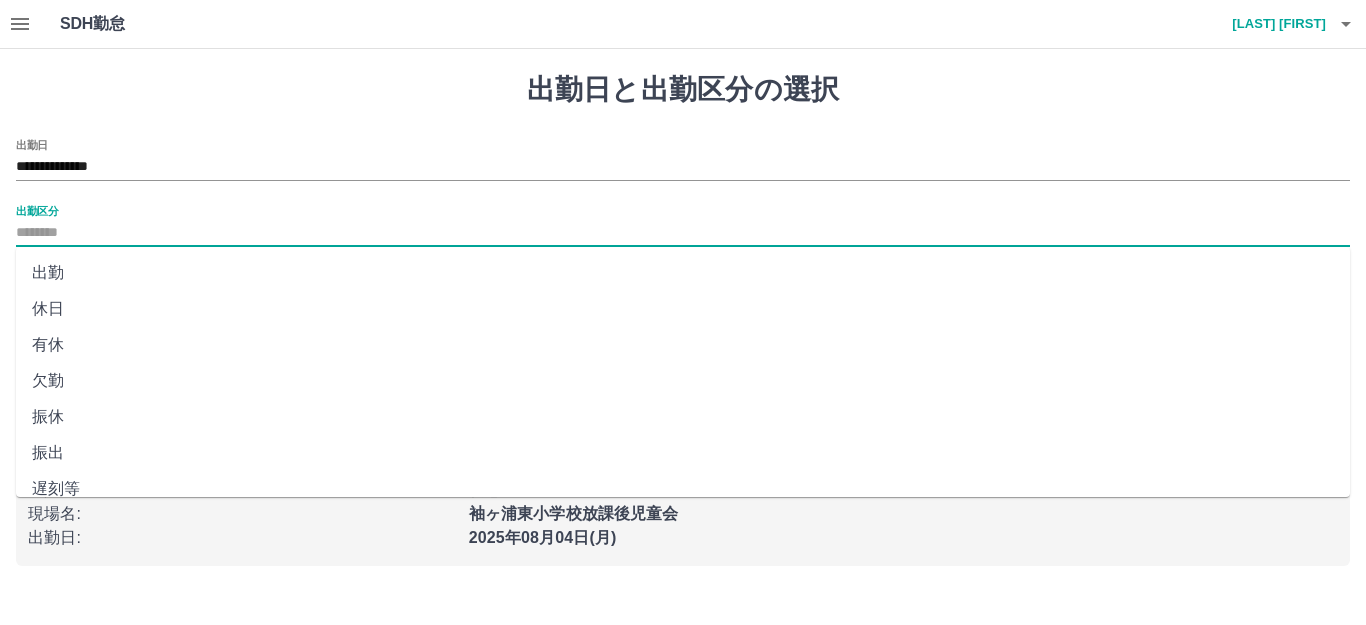 click on "出勤" at bounding box center [683, 273] 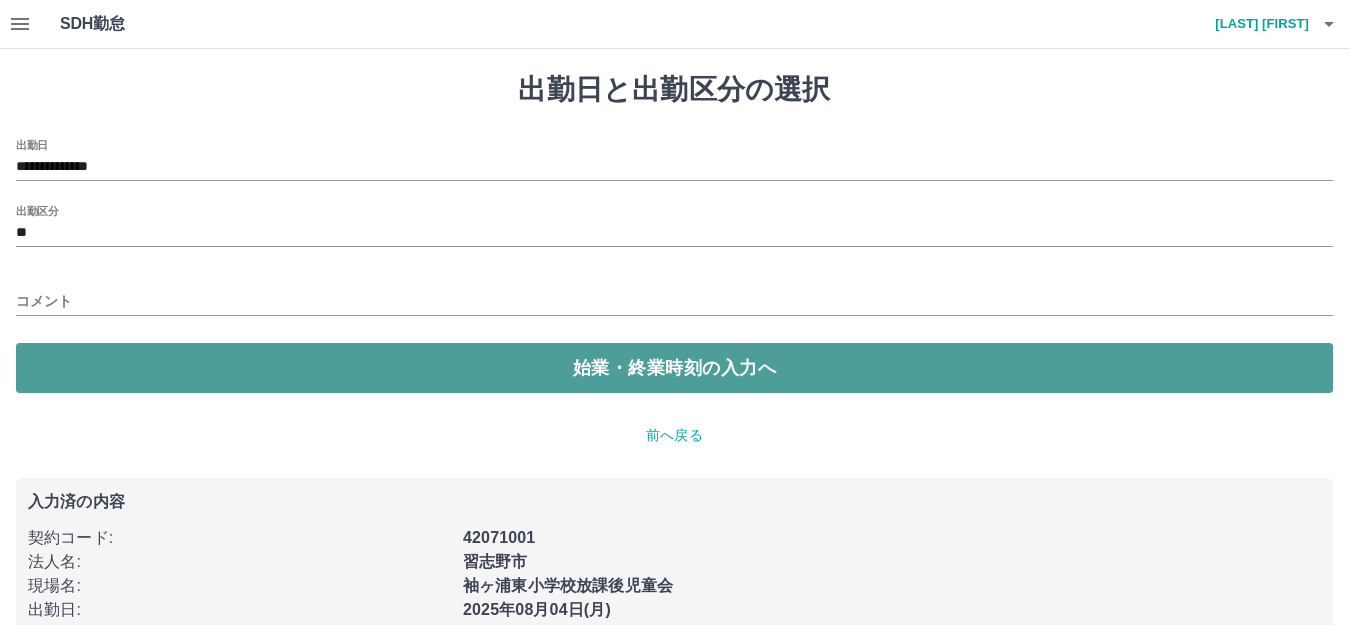 click on "始業・終業時刻の入力へ" at bounding box center [674, 368] 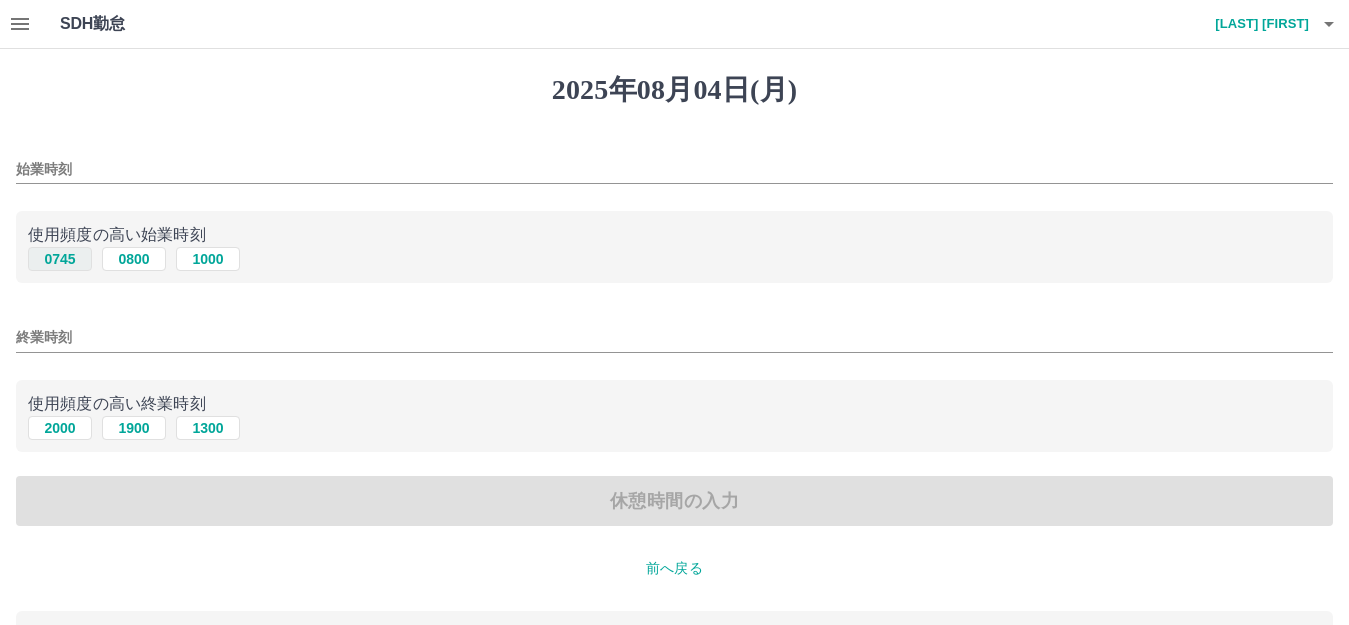 click on "0745" at bounding box center [60, 259] 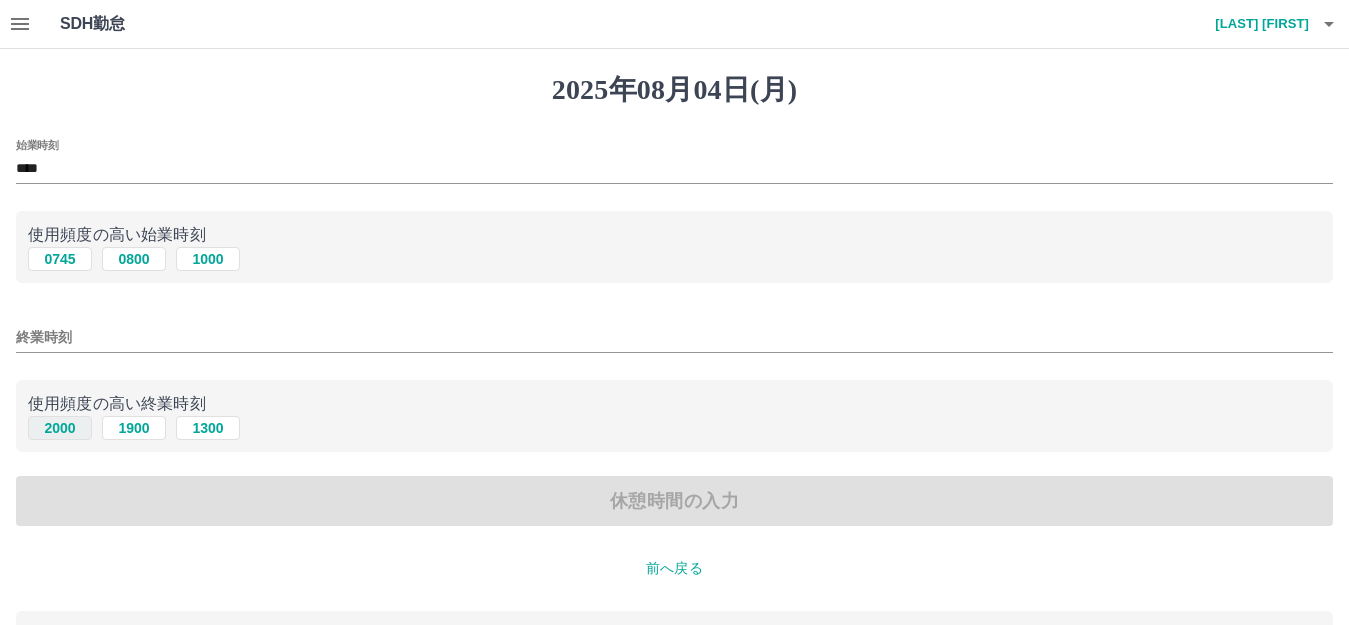 click on "2000" at bounding box center (60, 428) 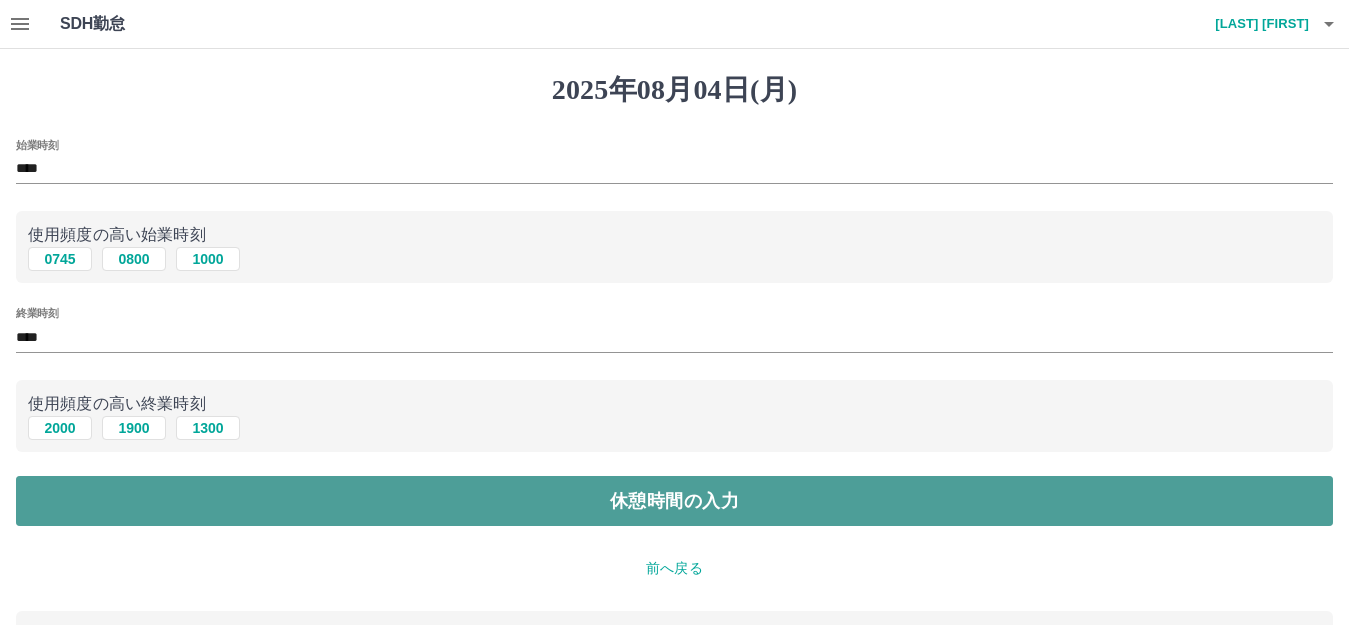 click on "休憩時間の入力" at bounding box center (674, 501) 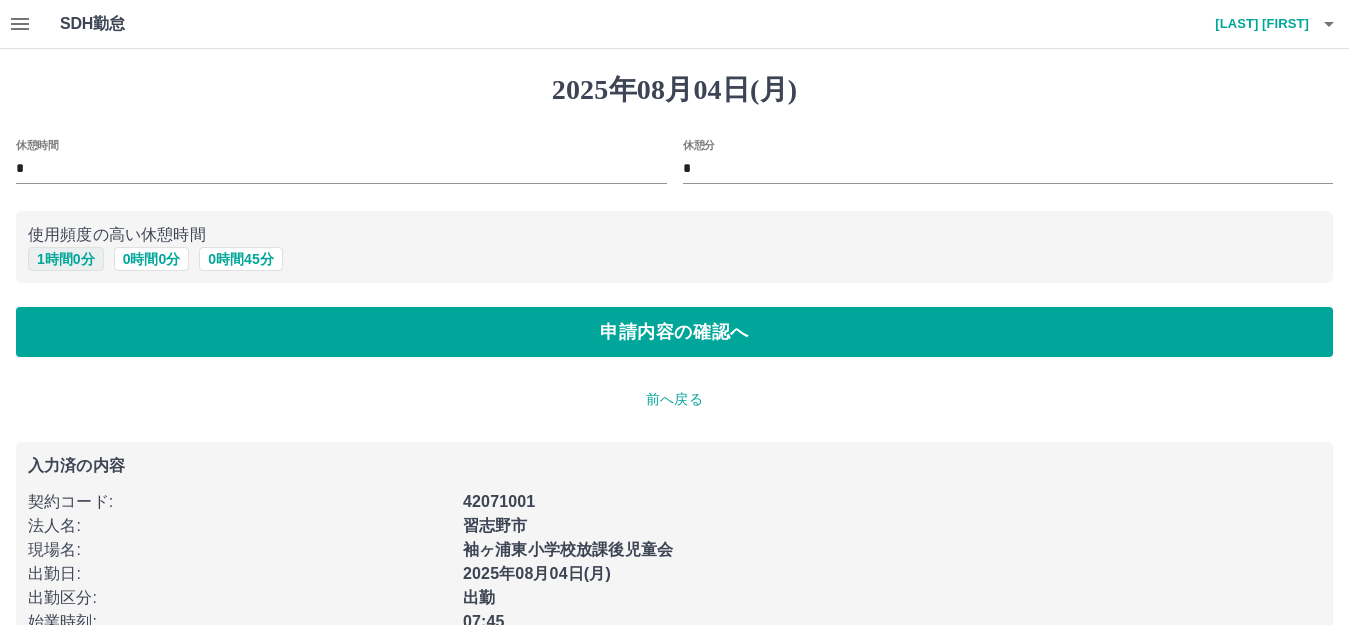 click on "1 時間 0 分" at bounding box center [66, 259] 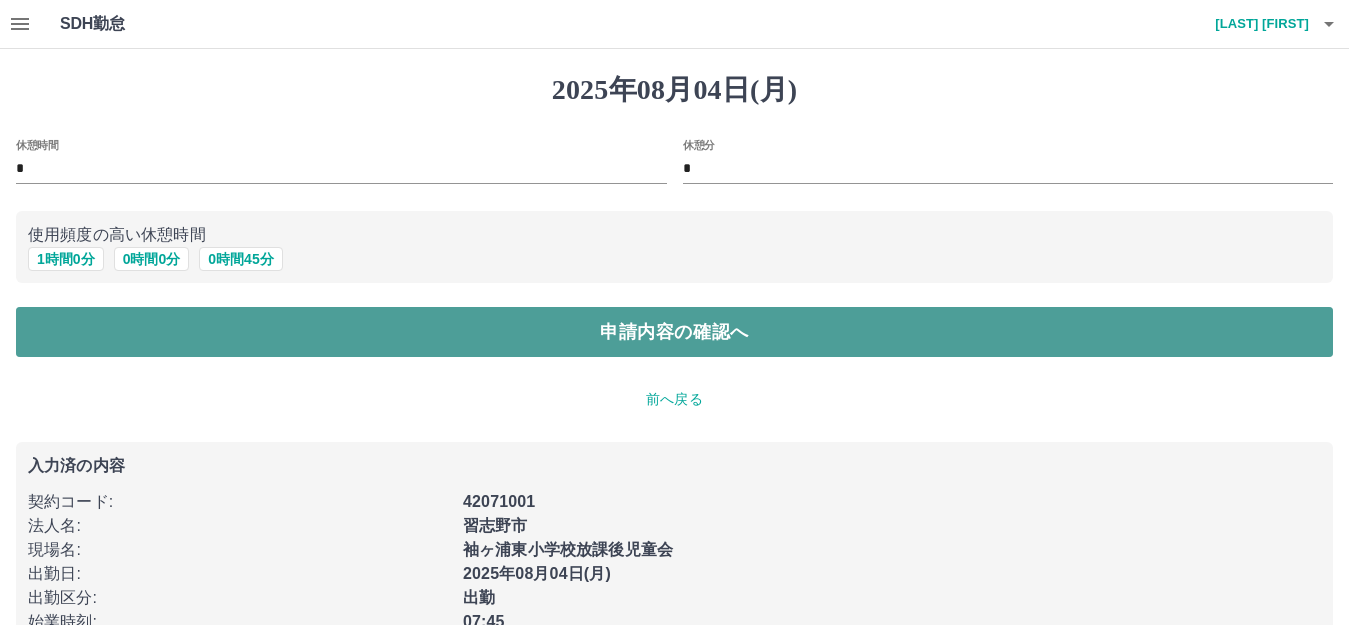 click on "申請内容の確認へ" at bounding box center [674, 332] 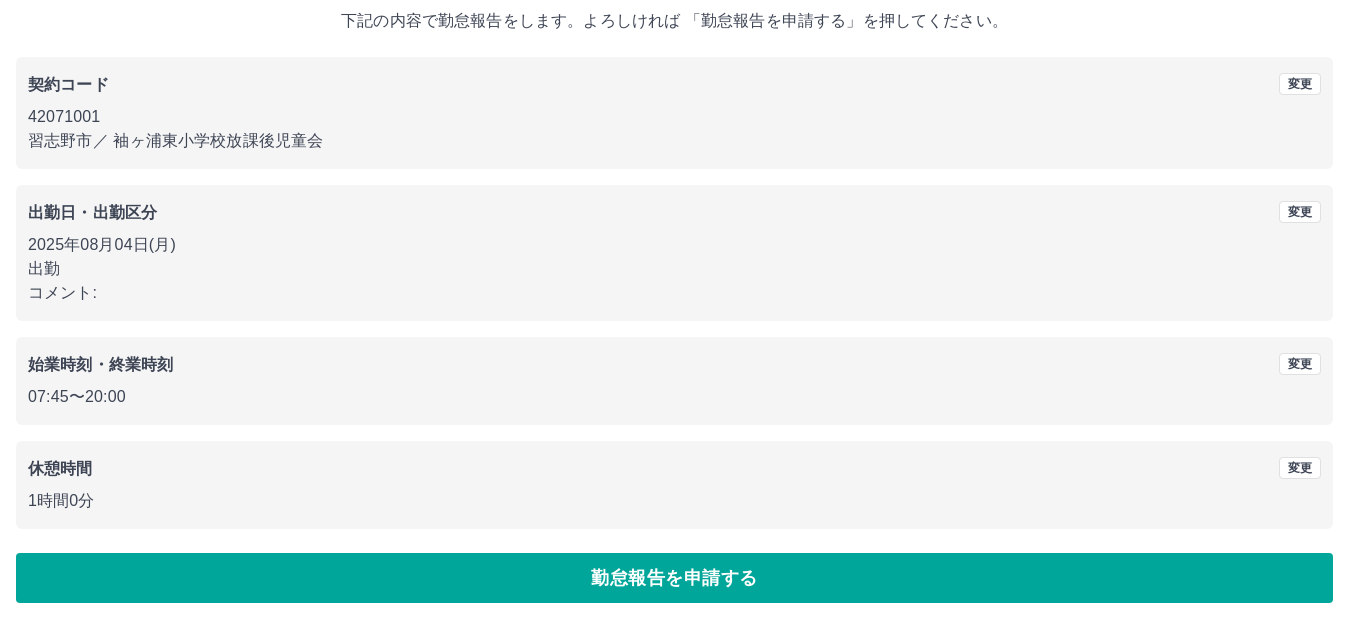 scroll, scrollTop: 124, scrollLeft: 0, axis: vertical 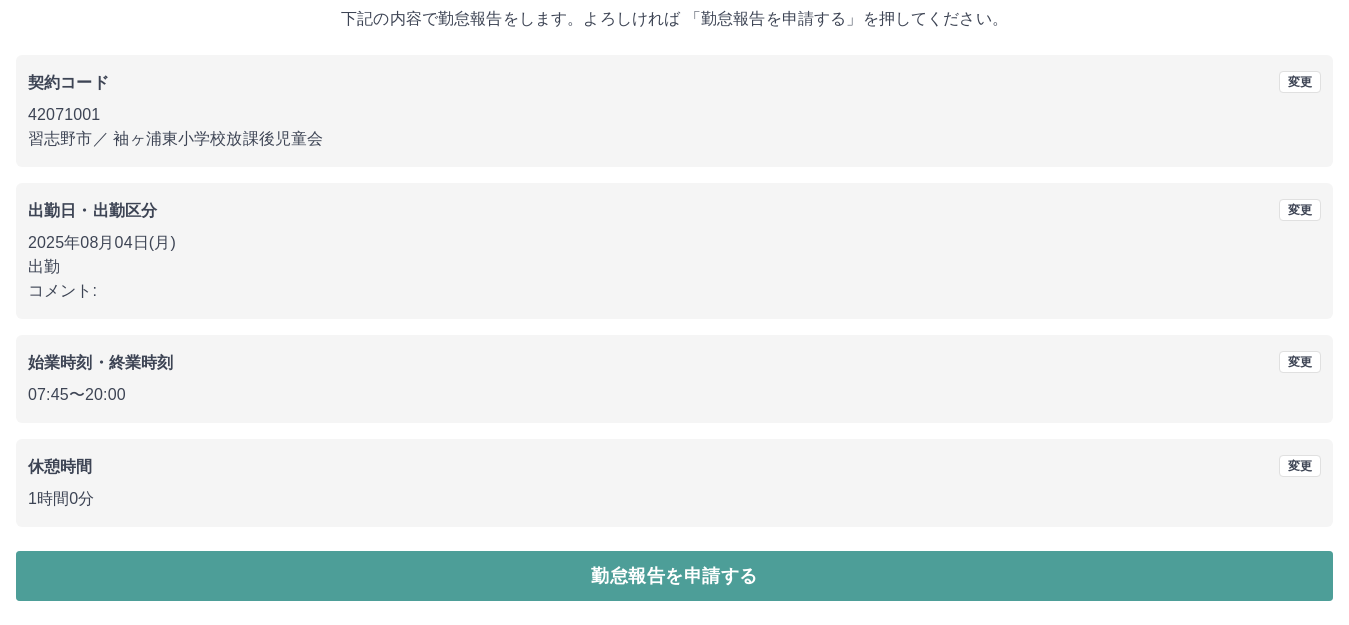 click on "勤怠報告を申請する" at bounding box center [674, 576] 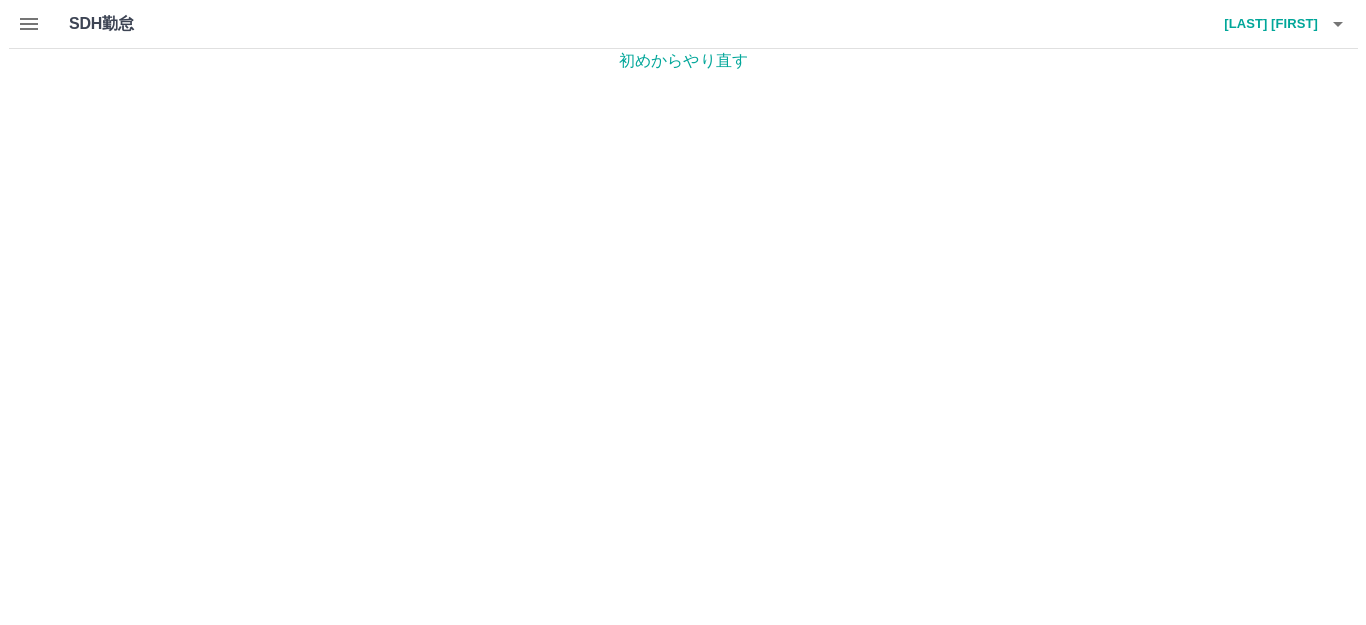 scroll, scrollTop: 0, scrollLeft: 0, axis: both 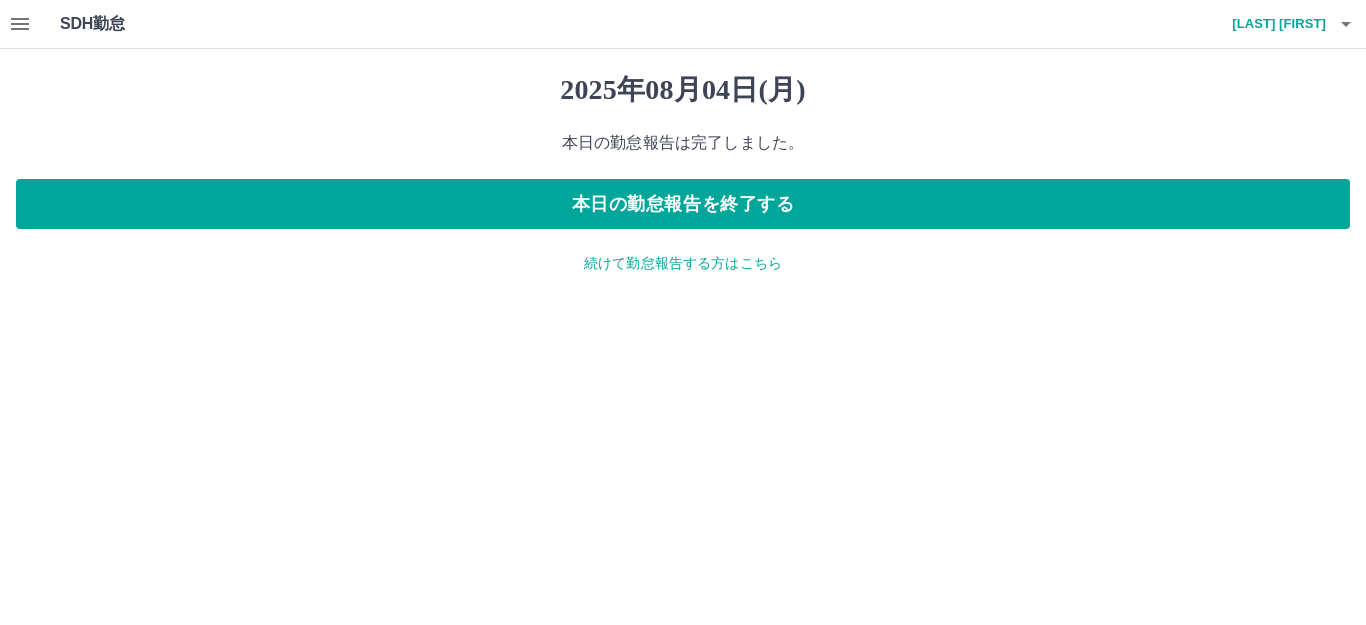 click on "続けて勤怠報告する方はこちら" at bounding box center [683, 263] 